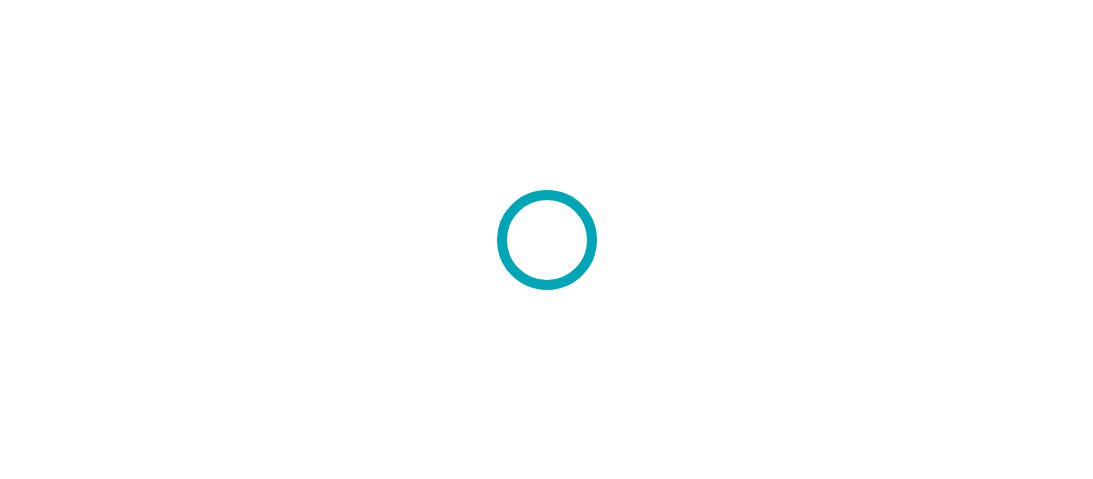 scroll, scrollTop: 0, scrollLeft: 0, axis: both 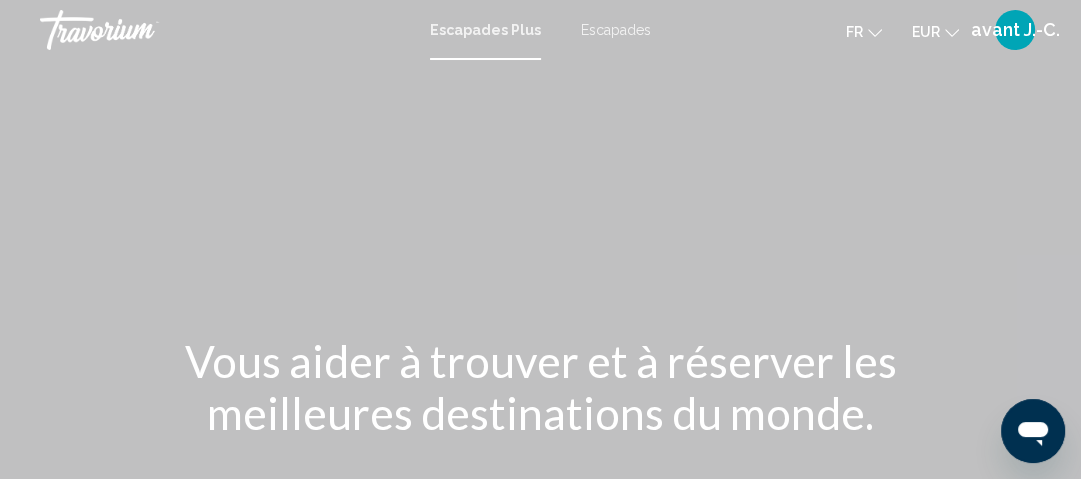 click on "Escapades" at bounding box center [616, 30] 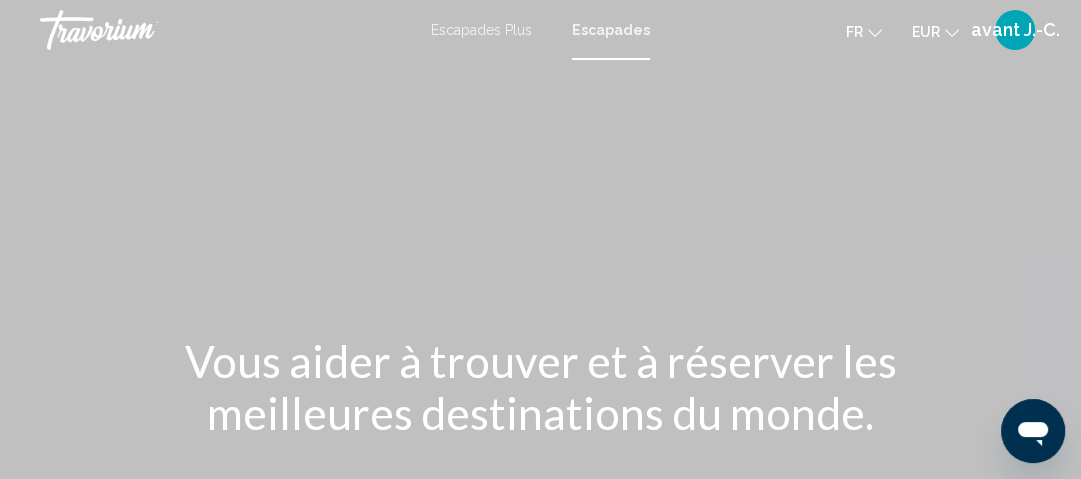 click on "fr
English Español Français Italiano Português русский" 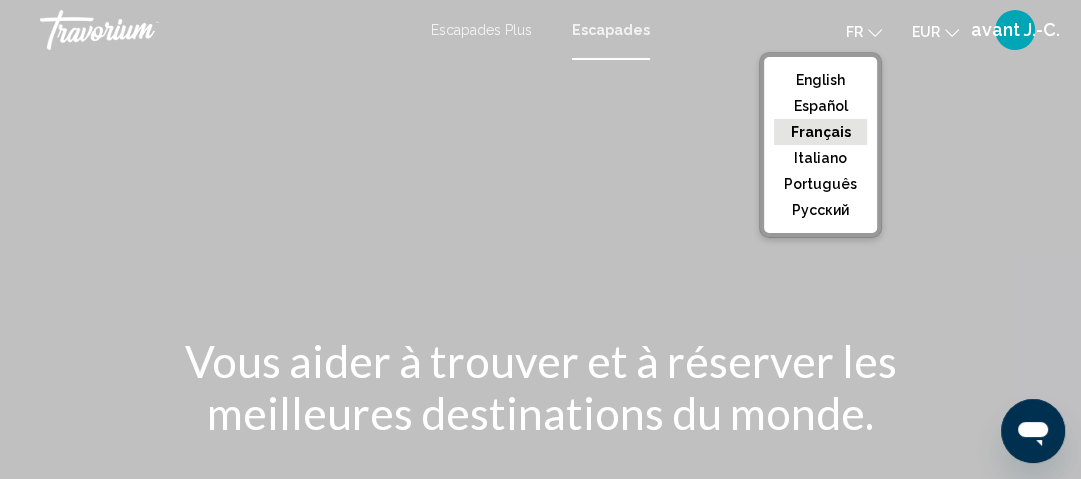 click on "Français" 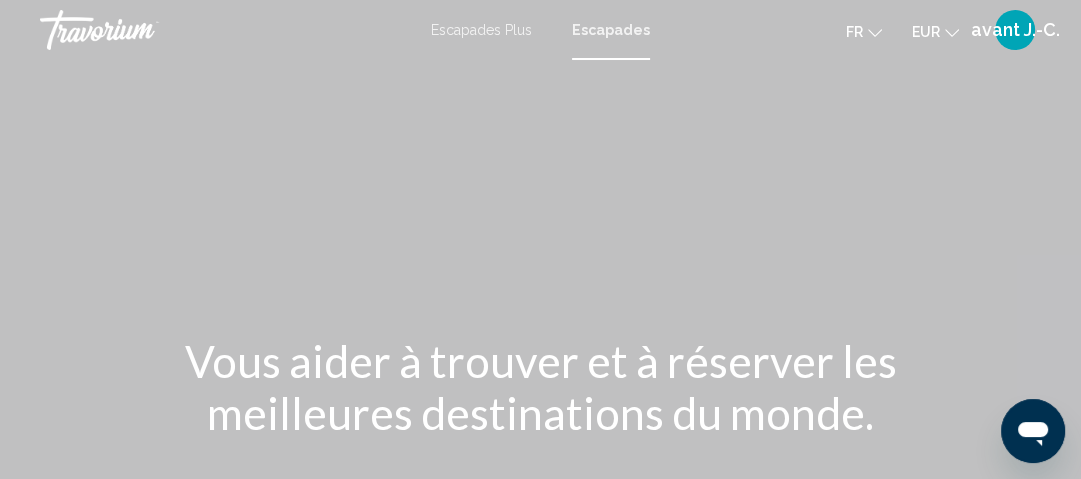 click on "EUR
USD ($) MXN (Mex$) CAD (Can$) GBP (£) EUR (€) AUD (A$) NZD (NZ$) CNY (CN¥)" 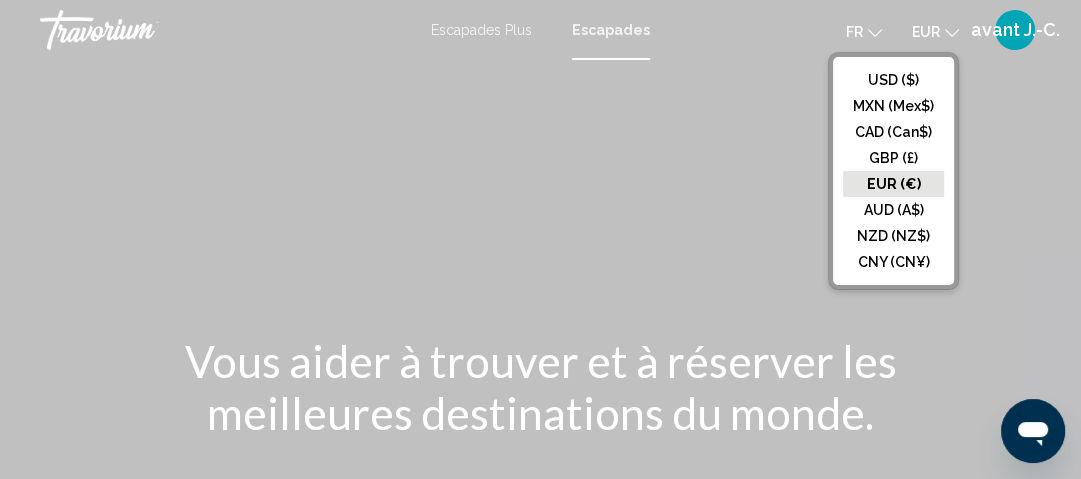 click on "EUR (€)" 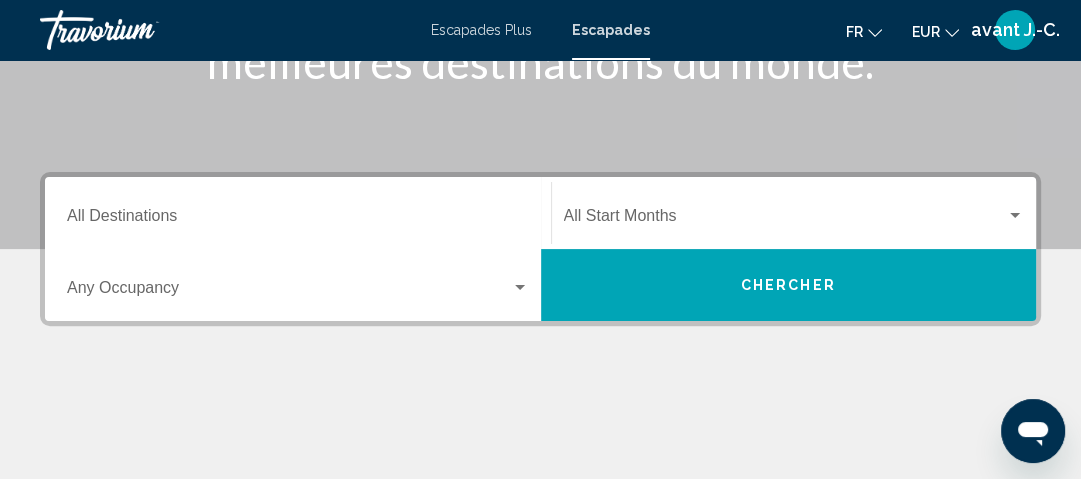 scroll, scrollTop: 359, scrollLeft: 0, axis: vertical 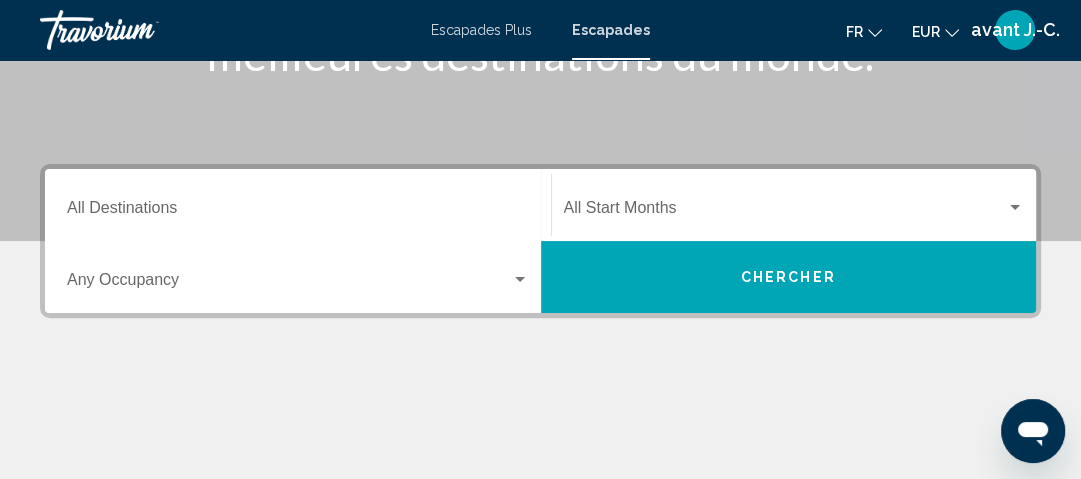 click on "Destination All Destinations" at bounding box center [298, 205] 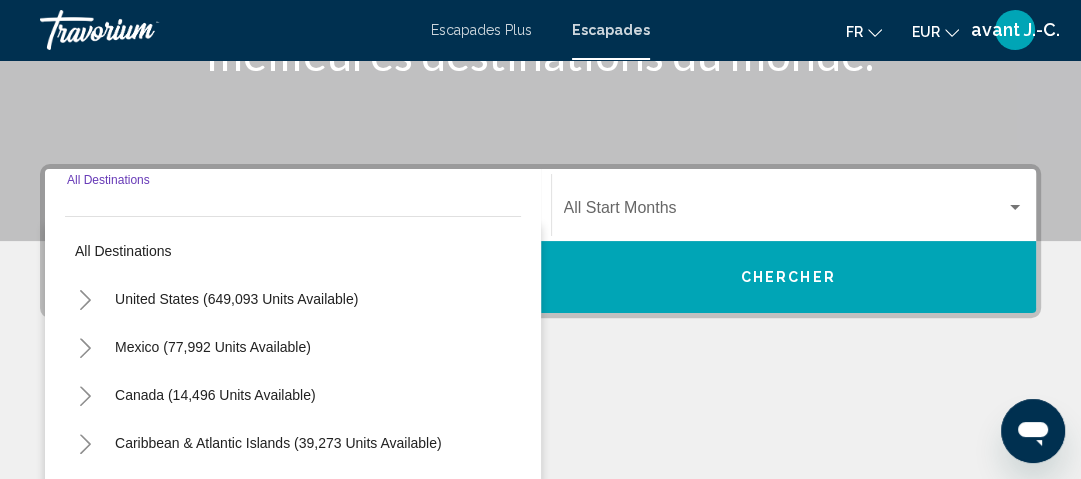 scroll, scrollTop: 457, scrollLeft: 0, axis: vertical 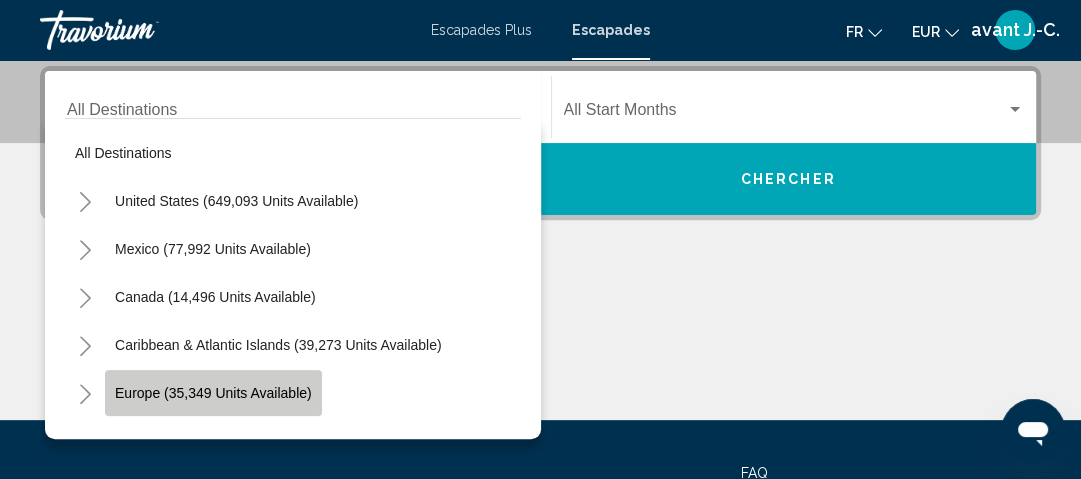 click on "Europe (35,349 units available)" 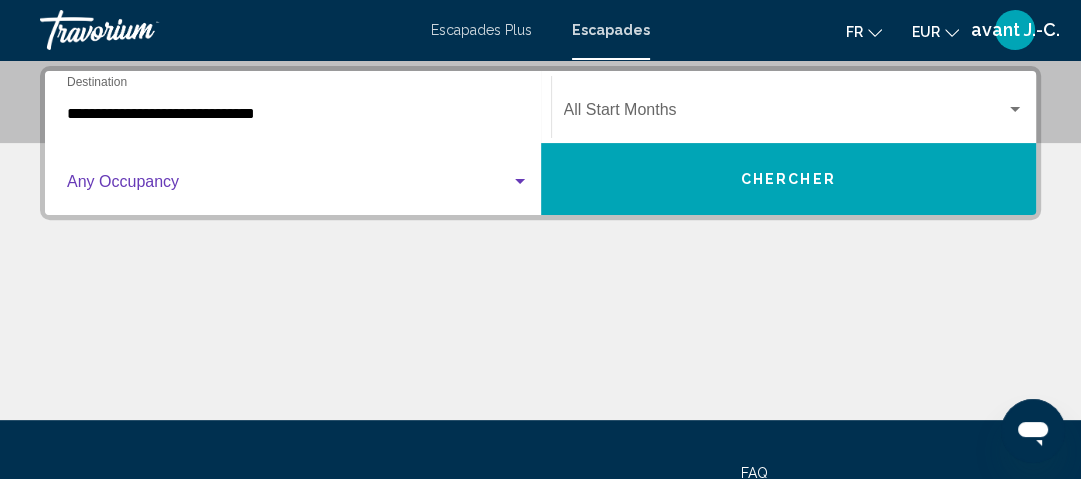 click at bounding box center (289, 186) 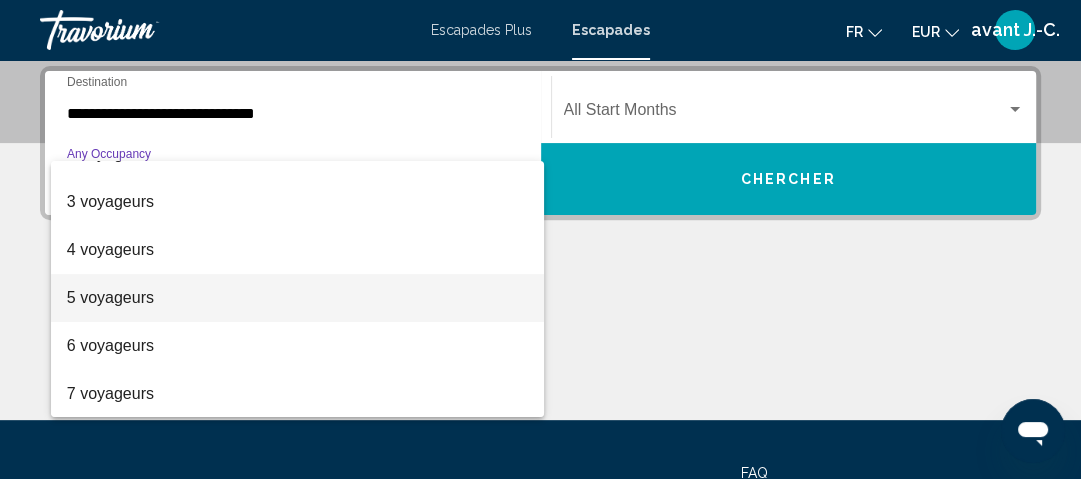 scroll, scrollTop: 85, scrollLeft: 0, axis: vertical 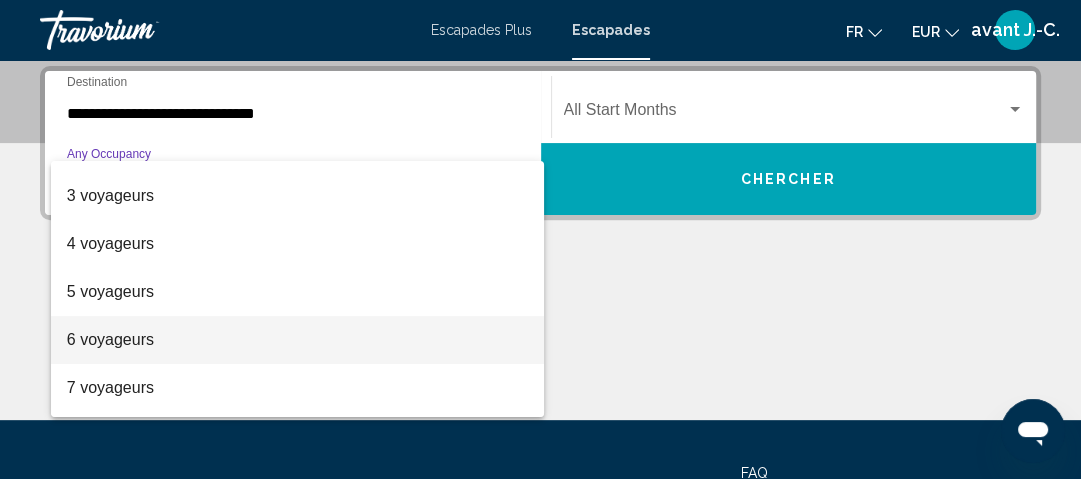 click on "6 voyageurs" at bounding box center [298, 340] 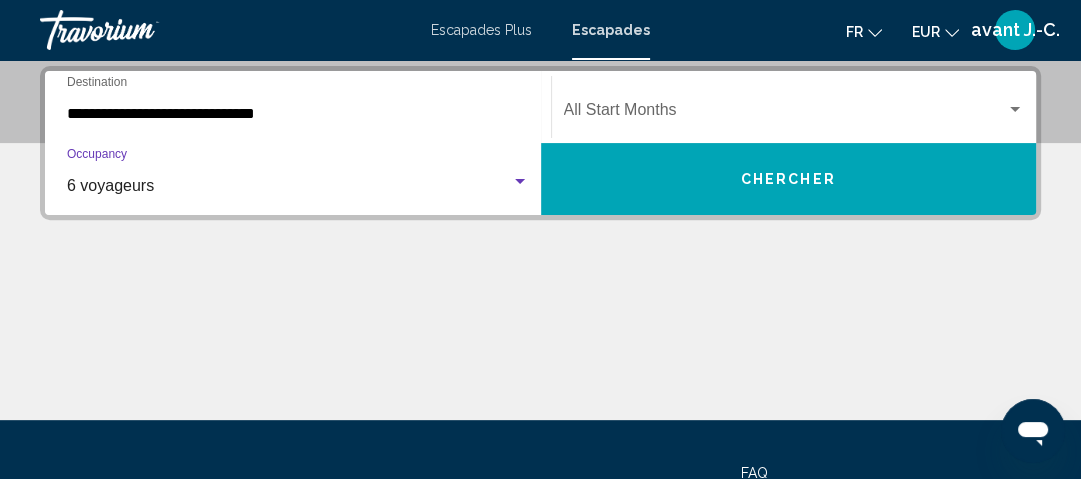 click on "6 voyageurs" at bounding box center [289, 186] 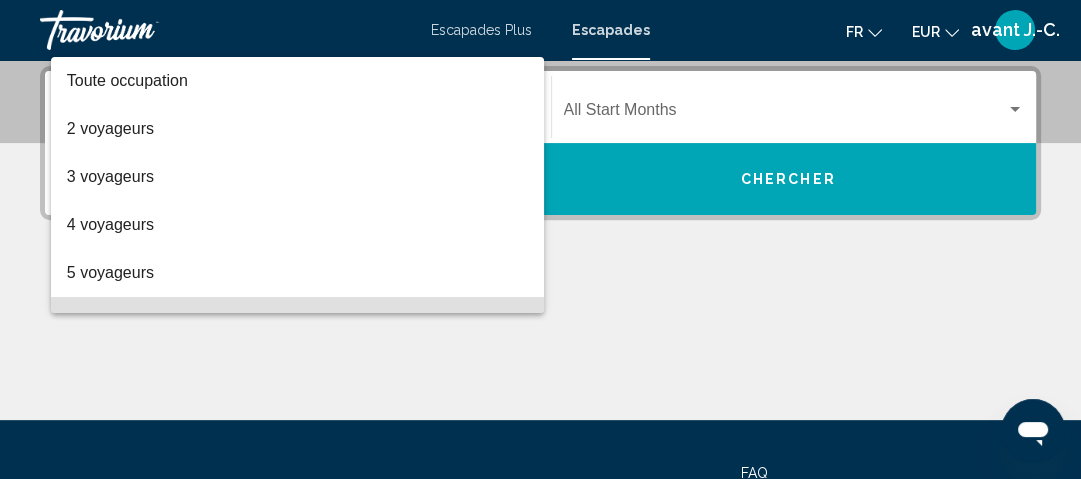 scroll, scrollTop: 136, scrollLeft: 0, axis: vertical 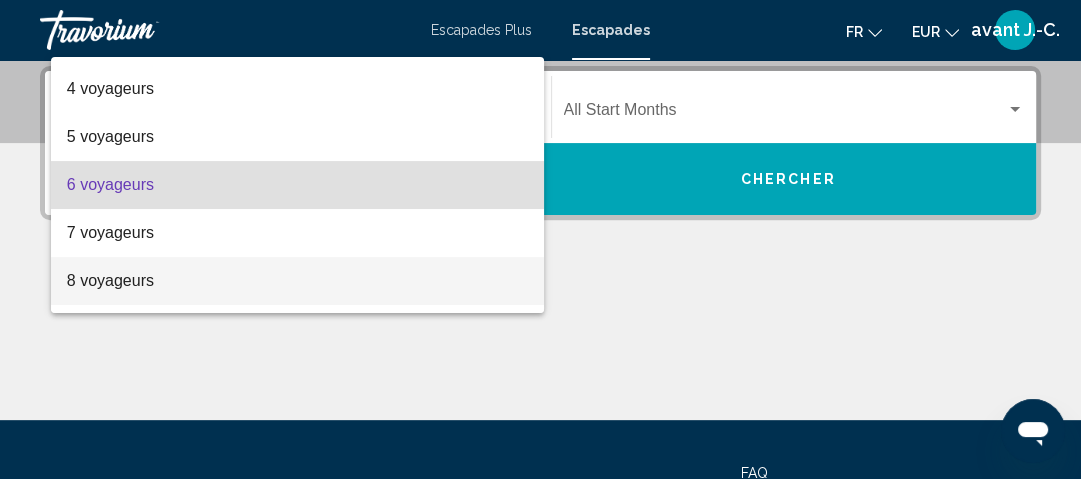 click on "8 voyageurs" at bounding box center (298, 281) 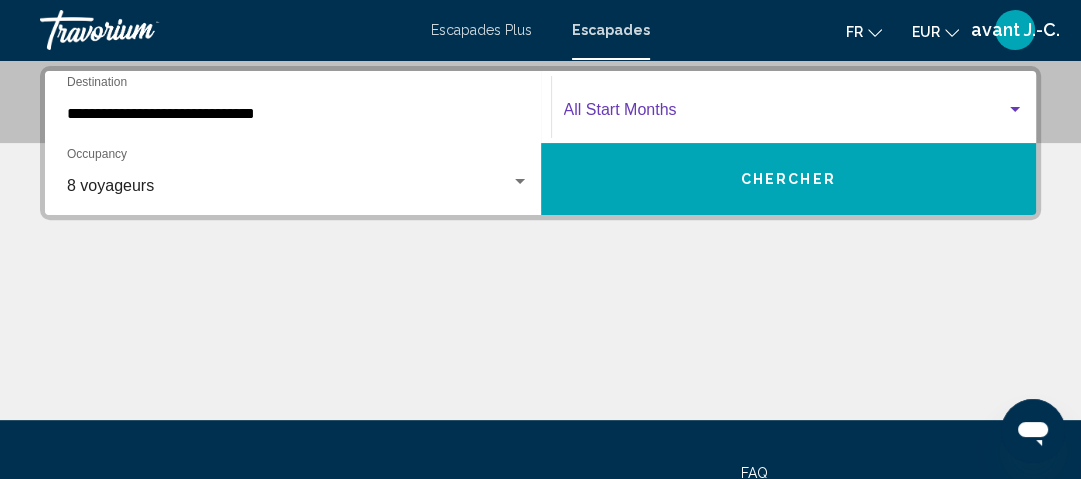 click at bounding box center (1015, 109) 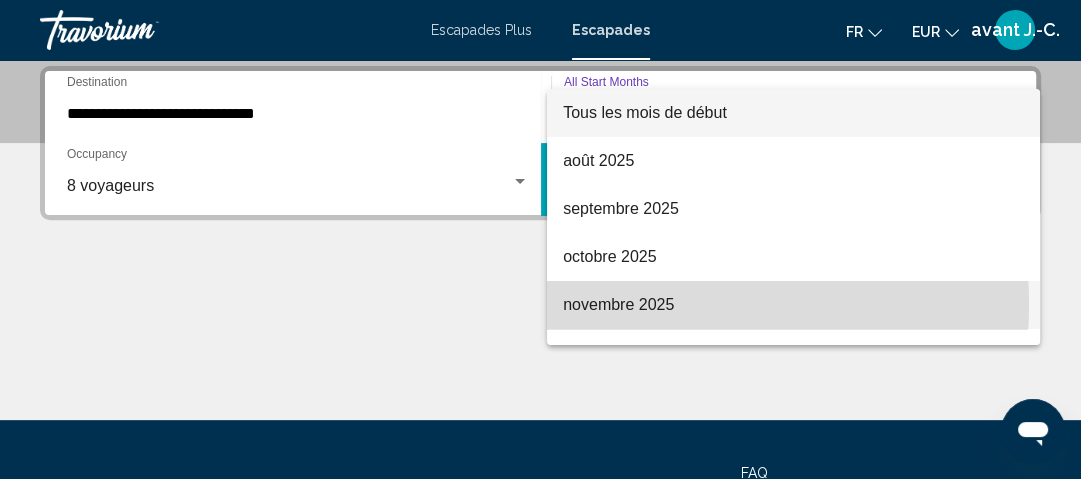 click on "novembre 2025" at bounding box center [618, 304] 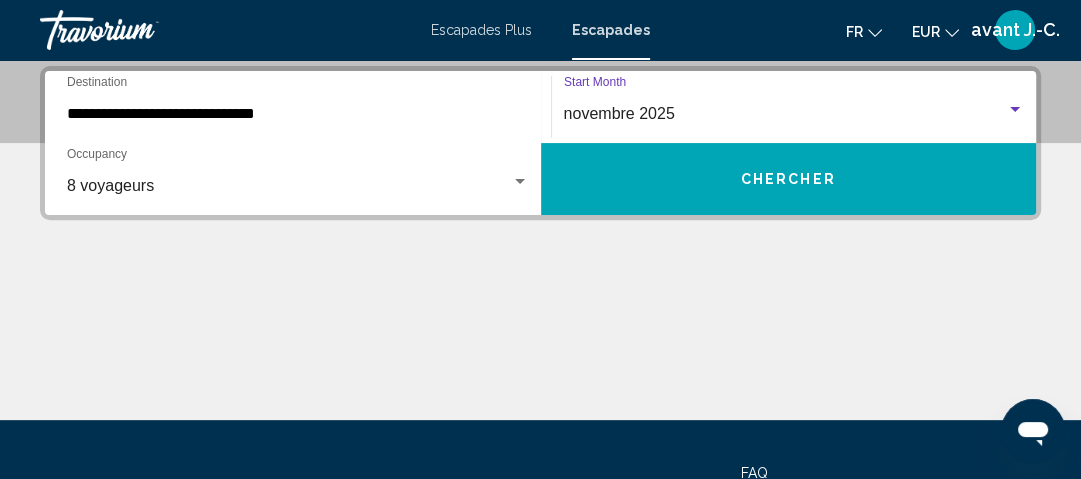 click at bounding box center (1015, 110) 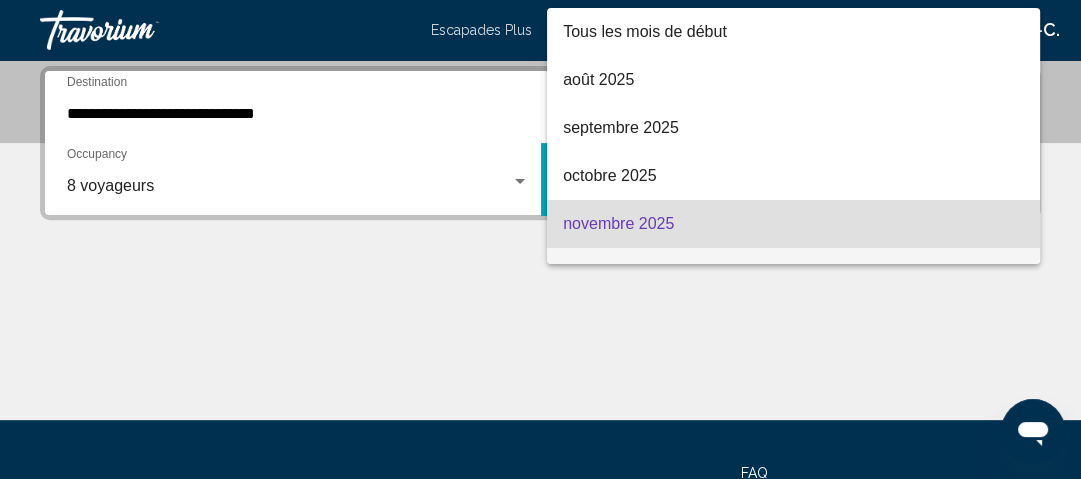 scroll, scrollTop: 111, scrollLeft: 0, axis: vertical 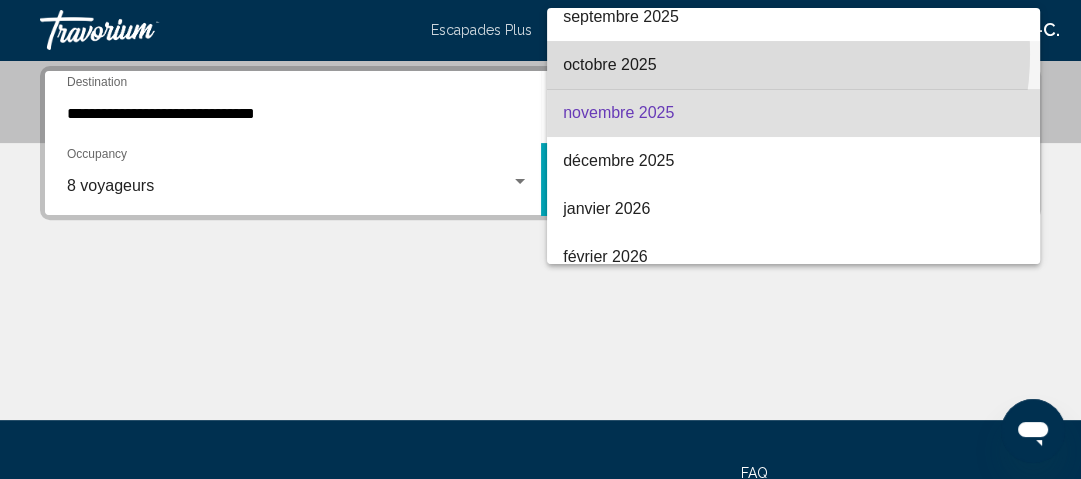 click on "octobre 2025" at bounding box center (793, 65) 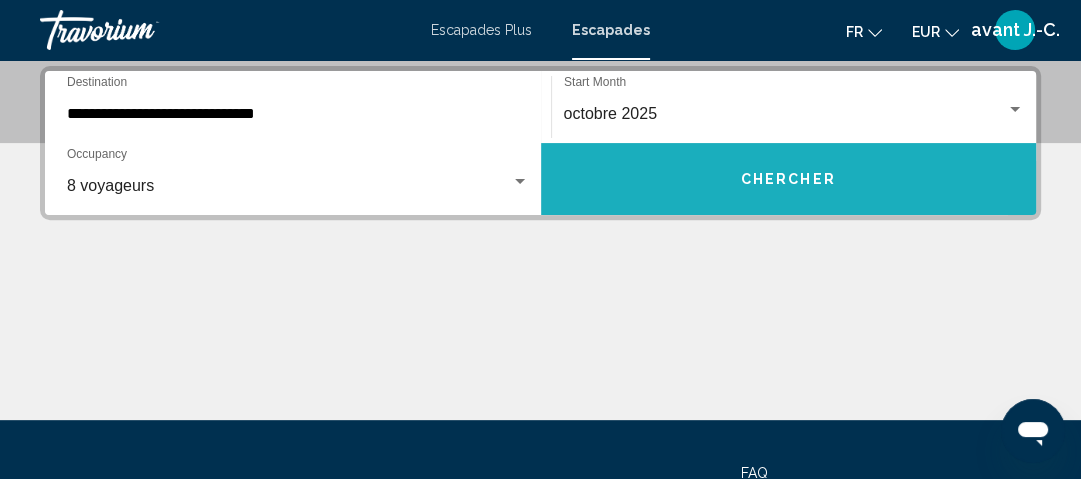click on "Chercher" at bounding box center [788, 180] 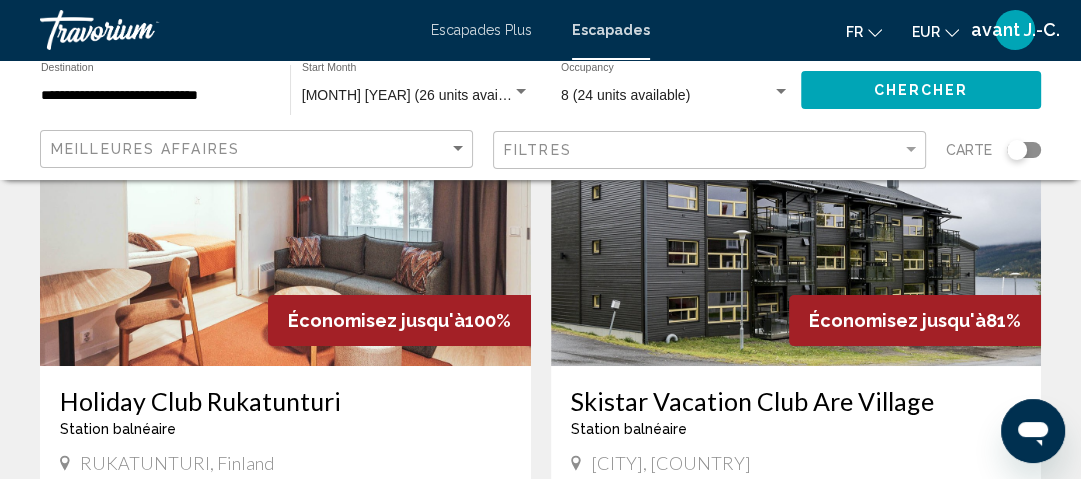 scroll, scrollTop: 141, scrollLeft: 0, axis: vertical 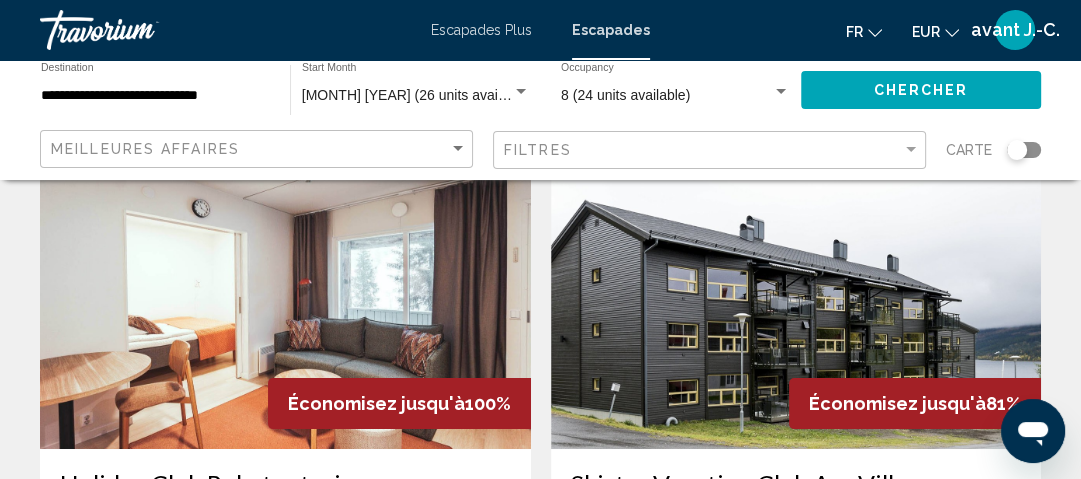 click 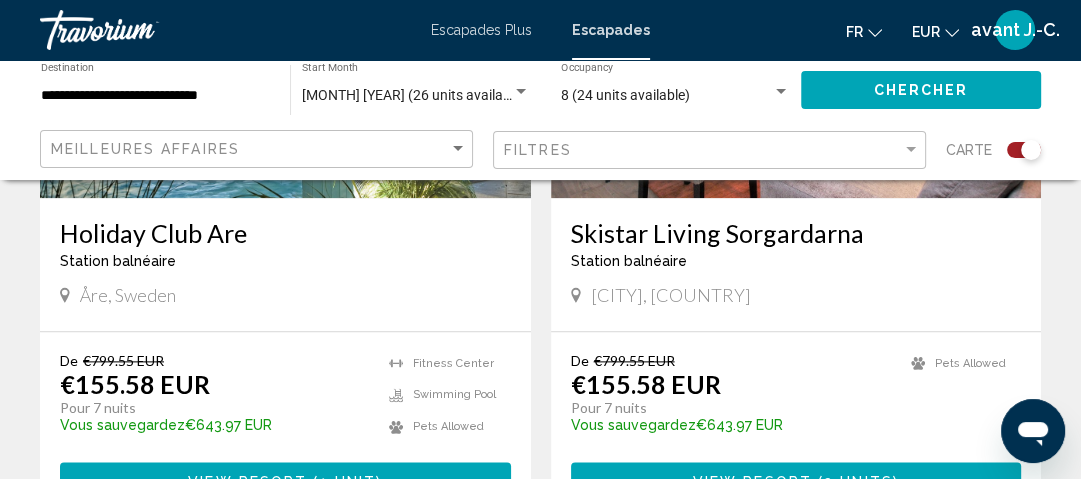 scroll, scrollTop: 1900, scrollLeft: 0, axis: vertical 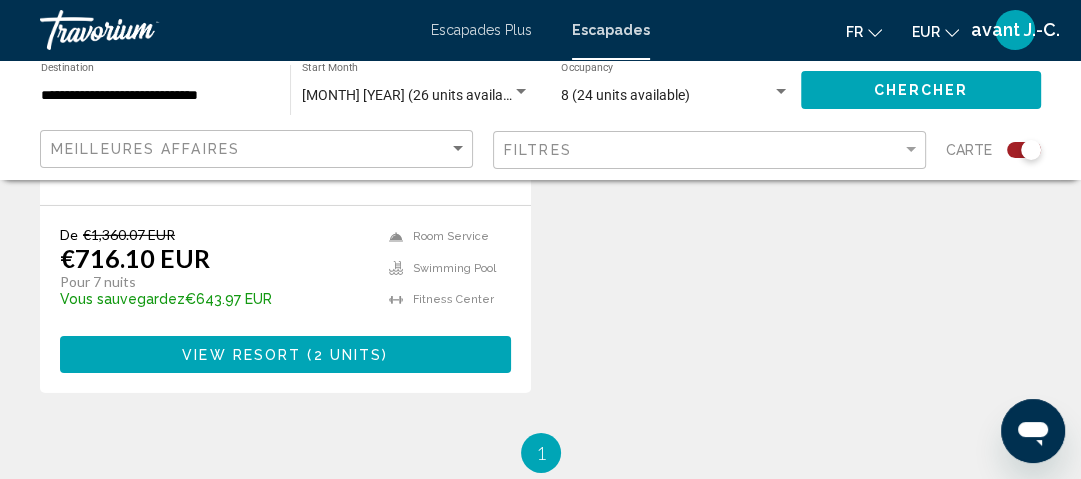 click on "View Resort" at bounding box center (241, 355) 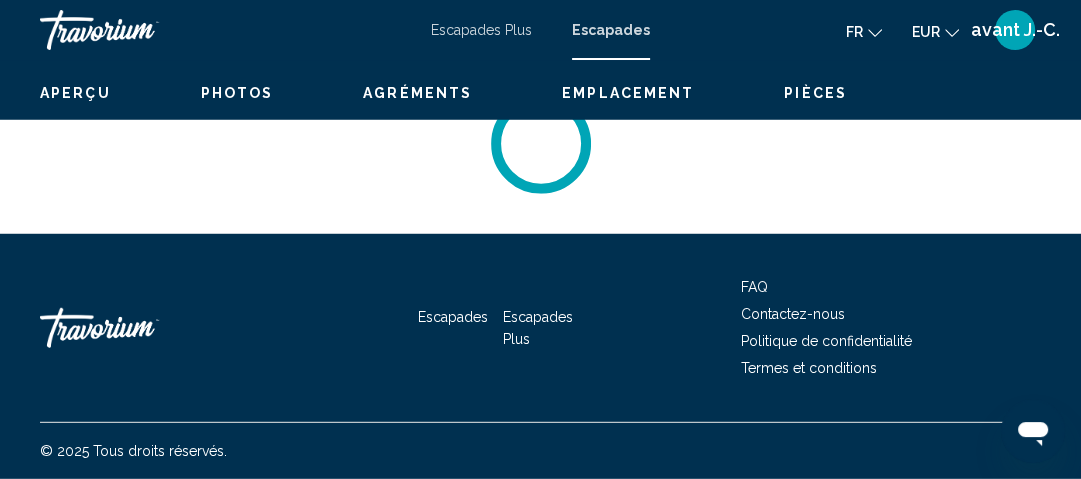 scroll, scrollTop: 295, scrollLeft: 0, axis: vertical 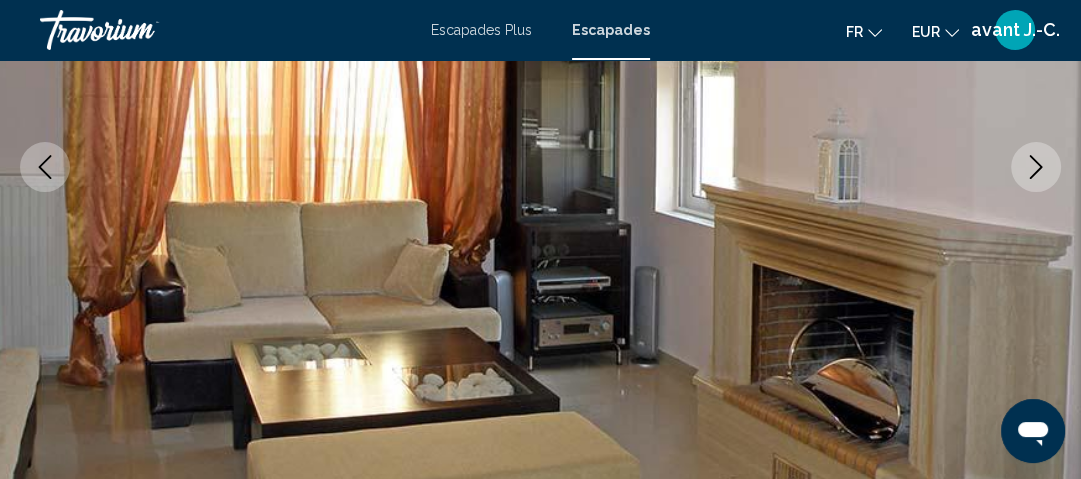 click at bounding box center (1036, 167) 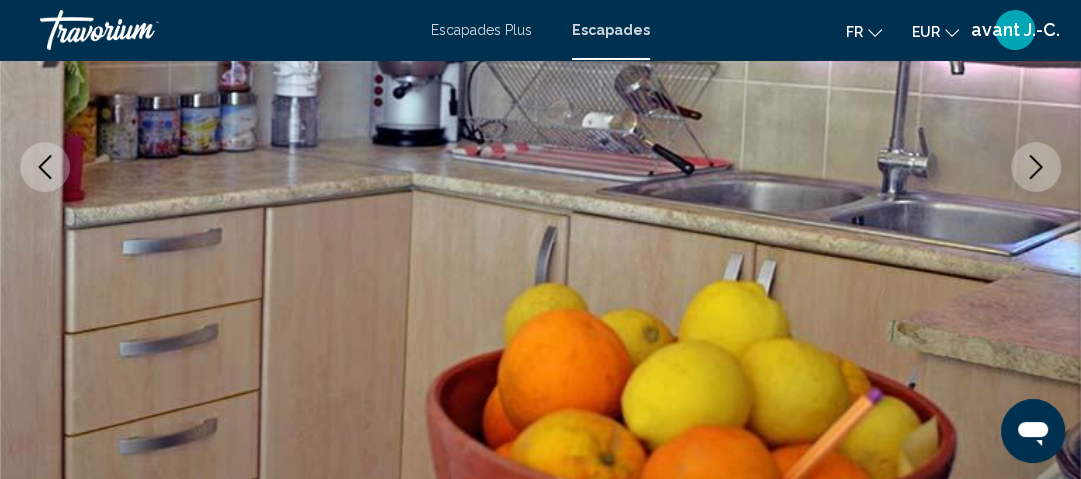 click at bounding box center [1036, 167] 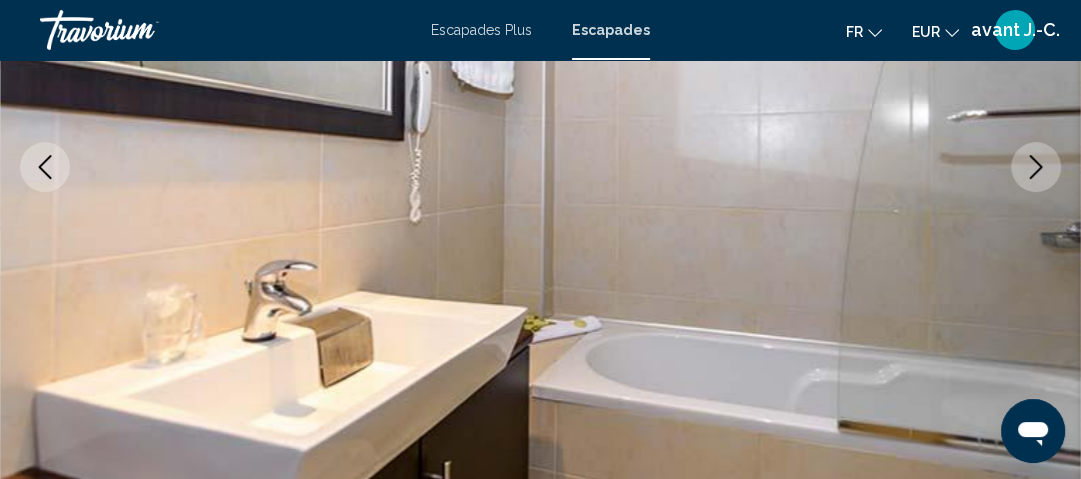 click at bounding box center (1036, 167) 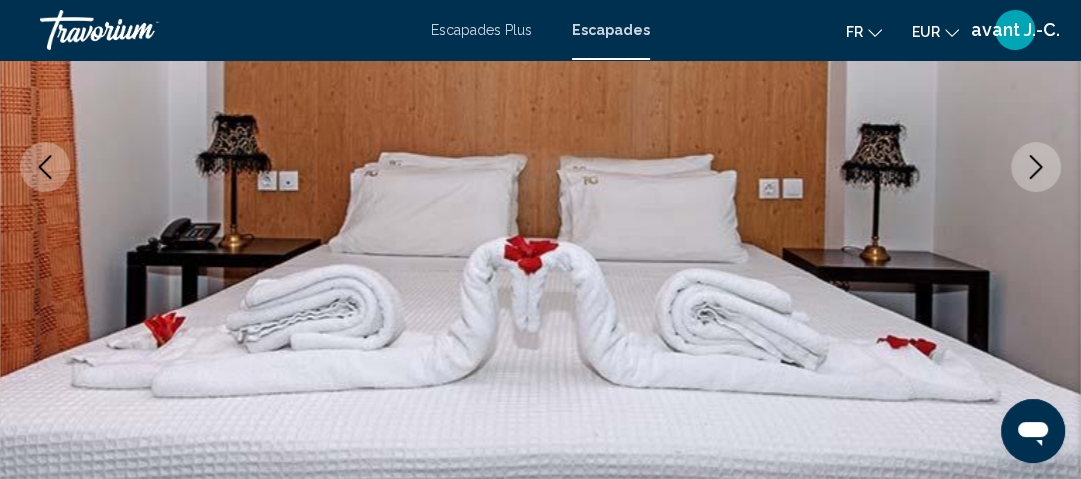 click at bounding box center [1036, 167] 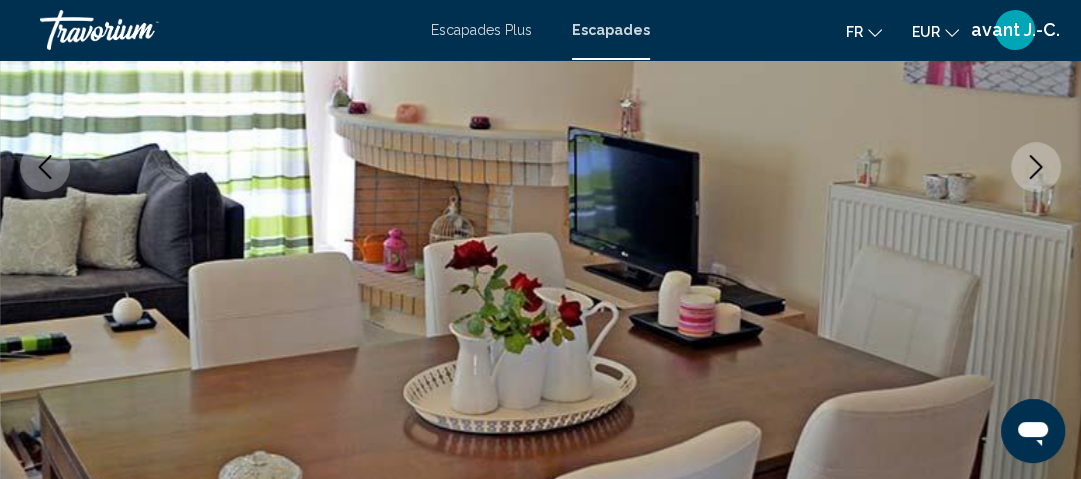 click at bounding box center (1036, 167) 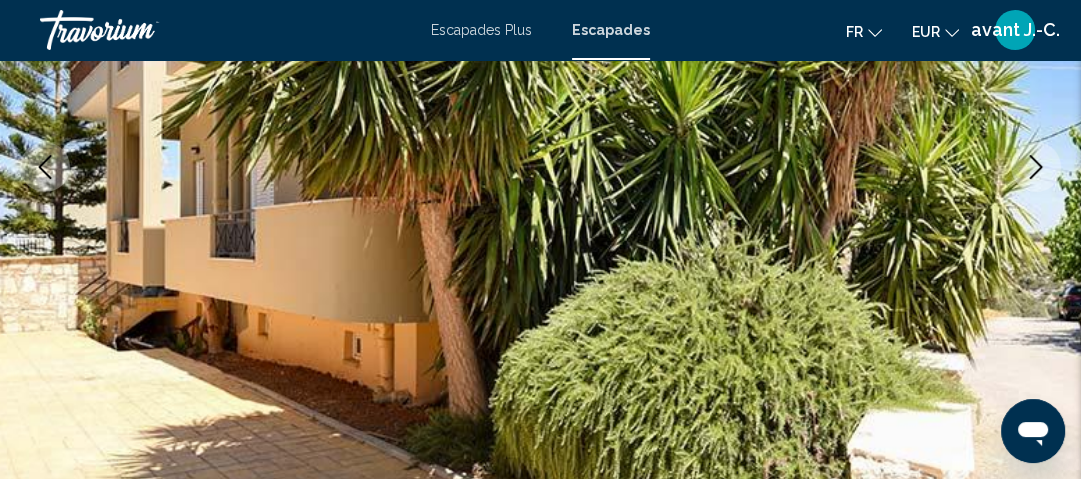 click at bounding box center (1036, 167) 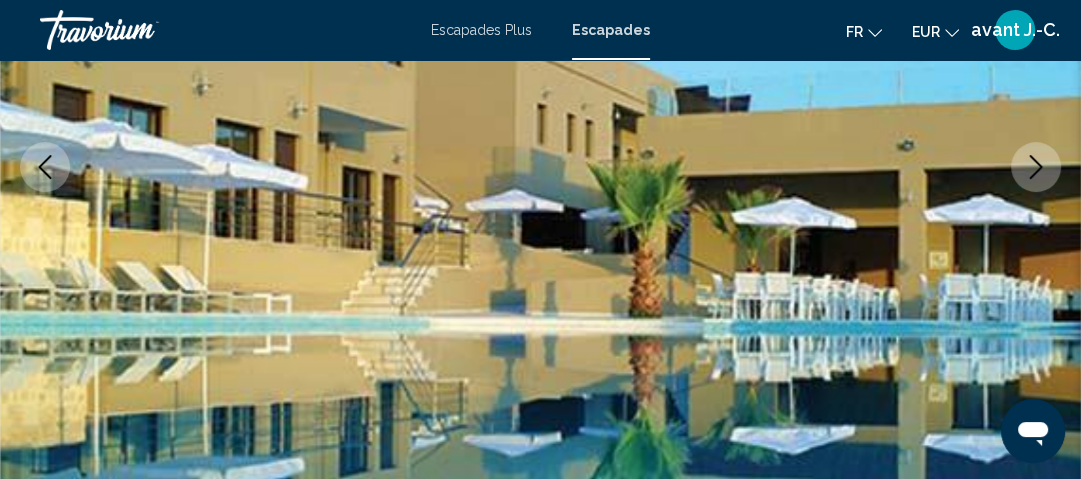 click at bounding box center (1036, 167) 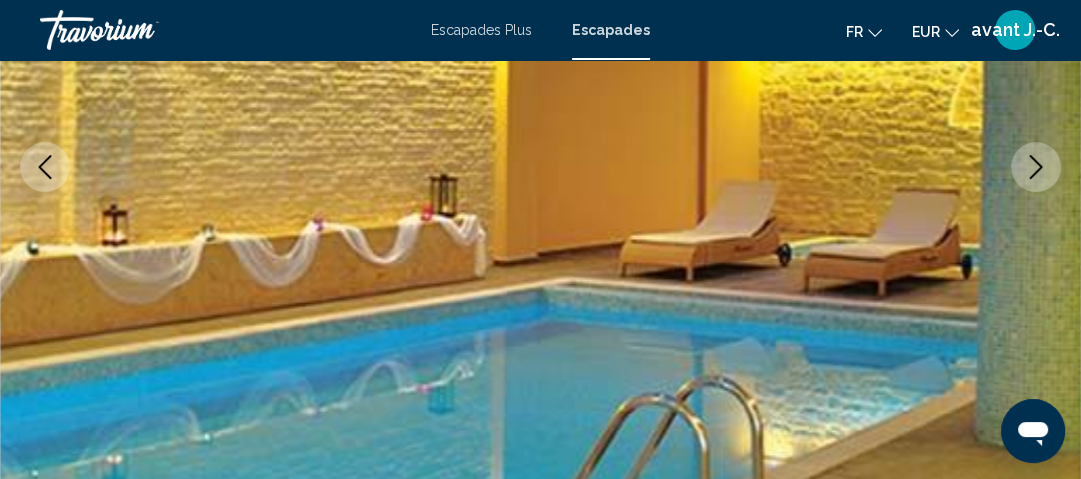 click at bounding box center [1036, 167] 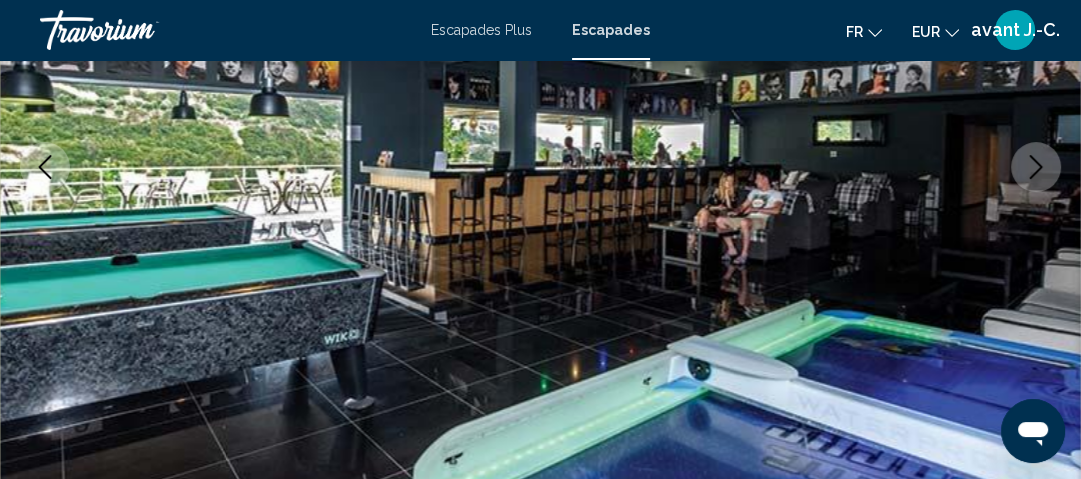 click at bounding box center (1036, 167) 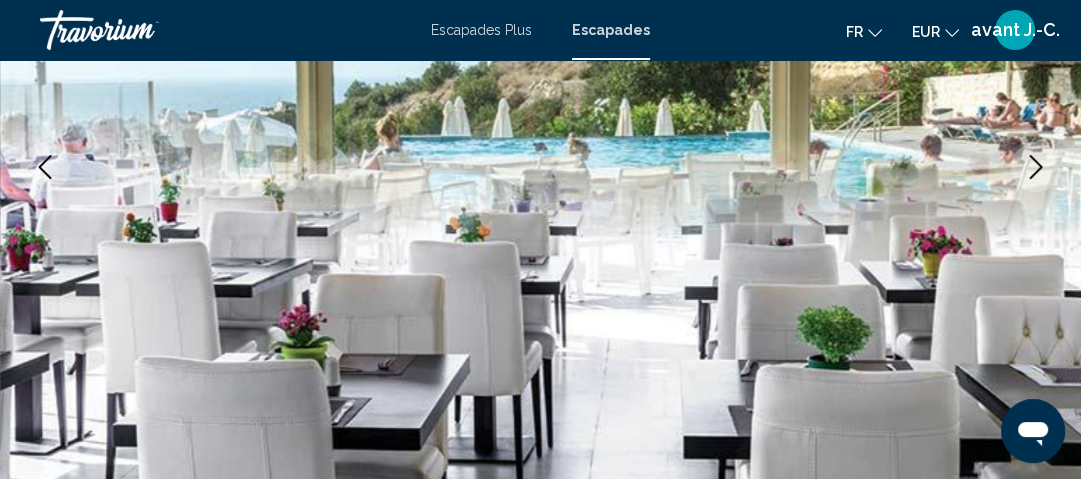 click at bounding box center [1036, 167] 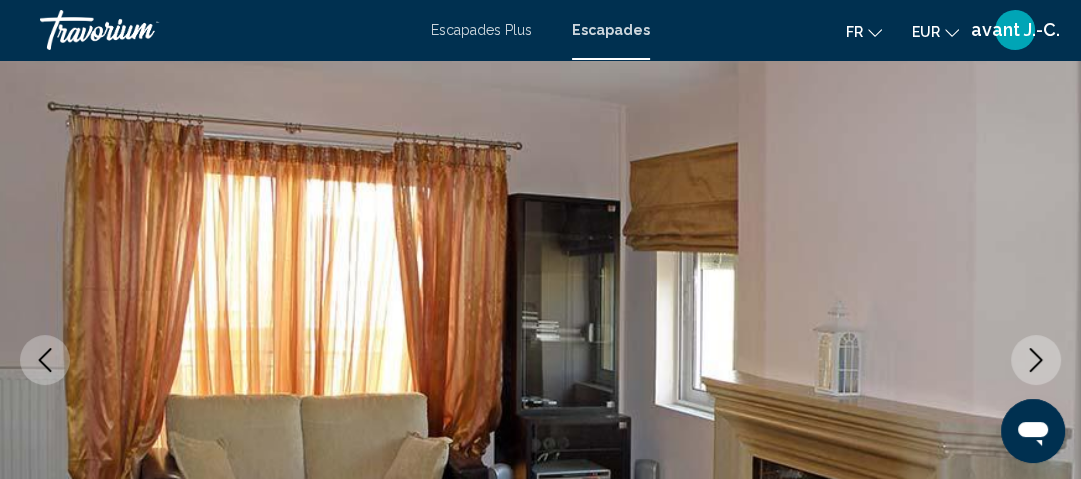 scroll, scrollTop: 0, scrollLeft: 0, axis: both 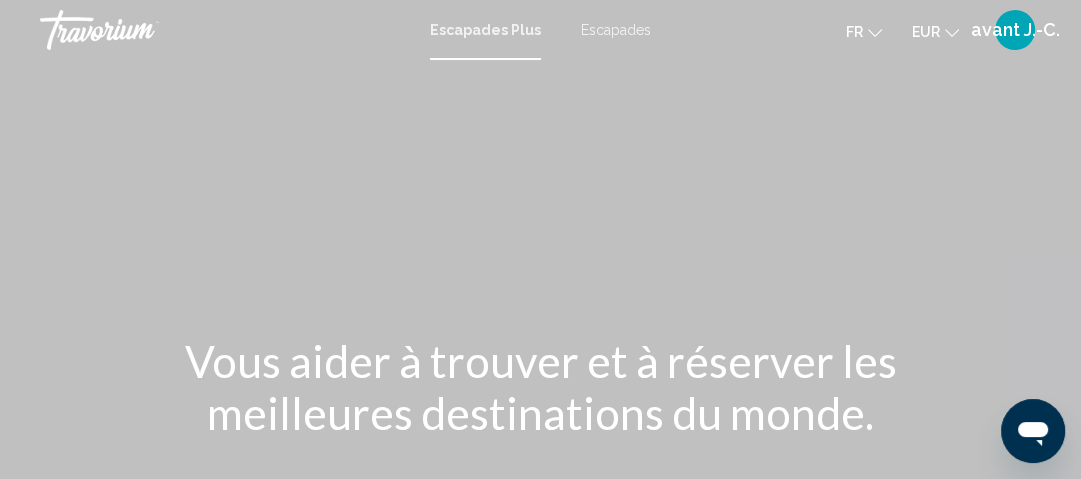 click on "Escapades" at bounding box center (616, 30) 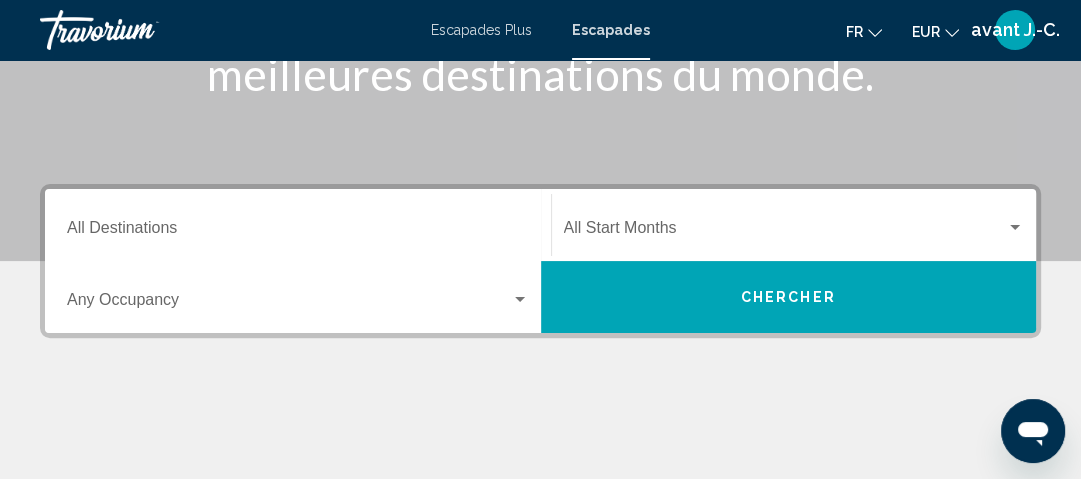 scroll, scrollTop: 340, scrollLeft: 0, axis: vertical 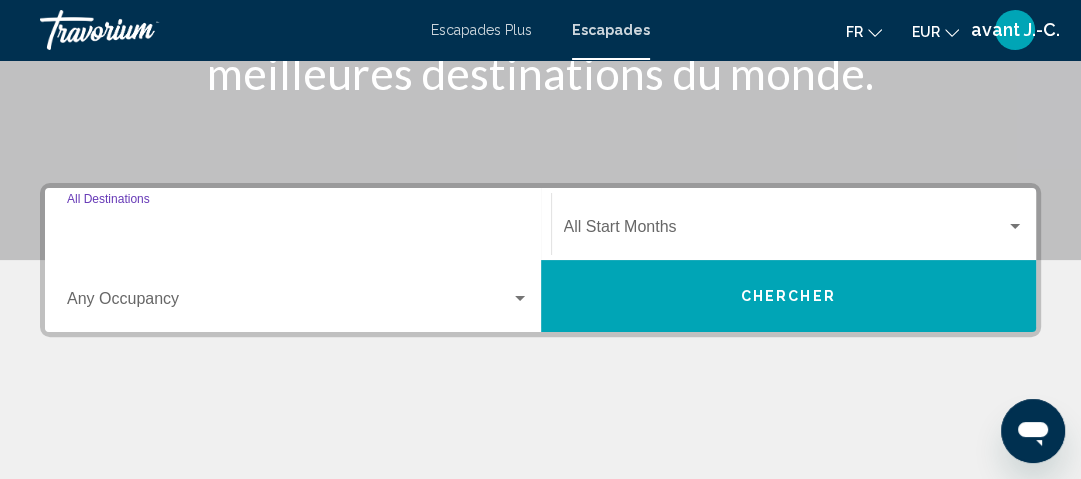 click on "Destination All Destinations" at bounding box center [298, 231] 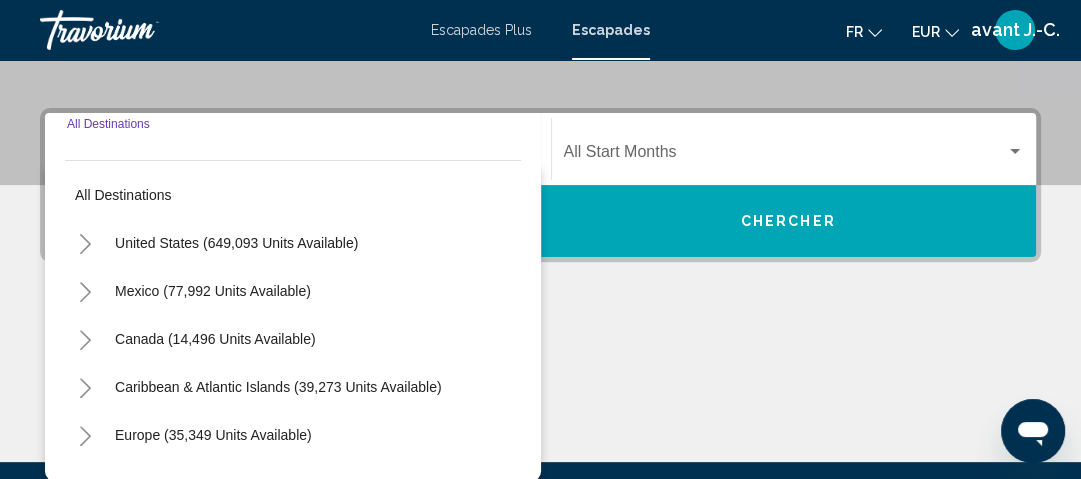 scroll, scrollTop: 457, scrollLeft: 0, axis: vertical 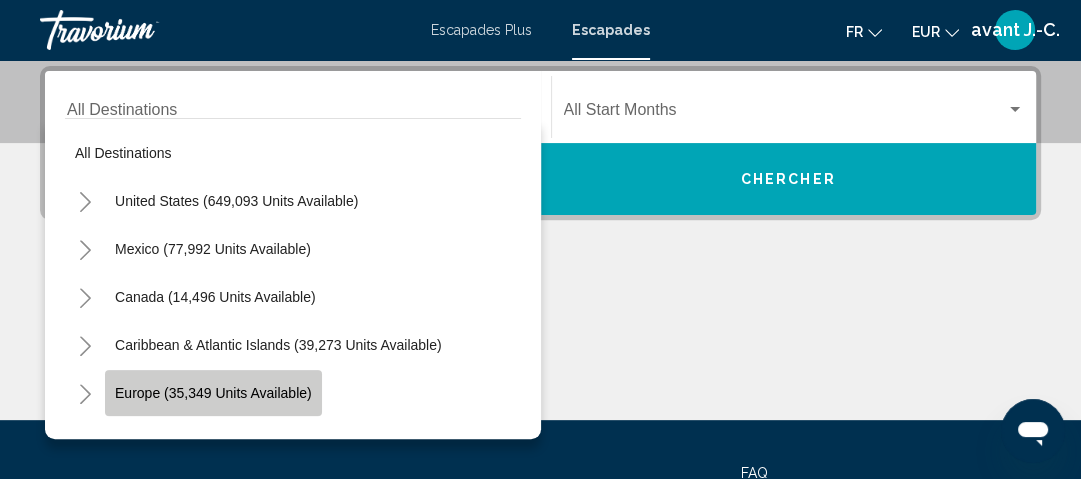 click on "Europe (35,349 units available)" 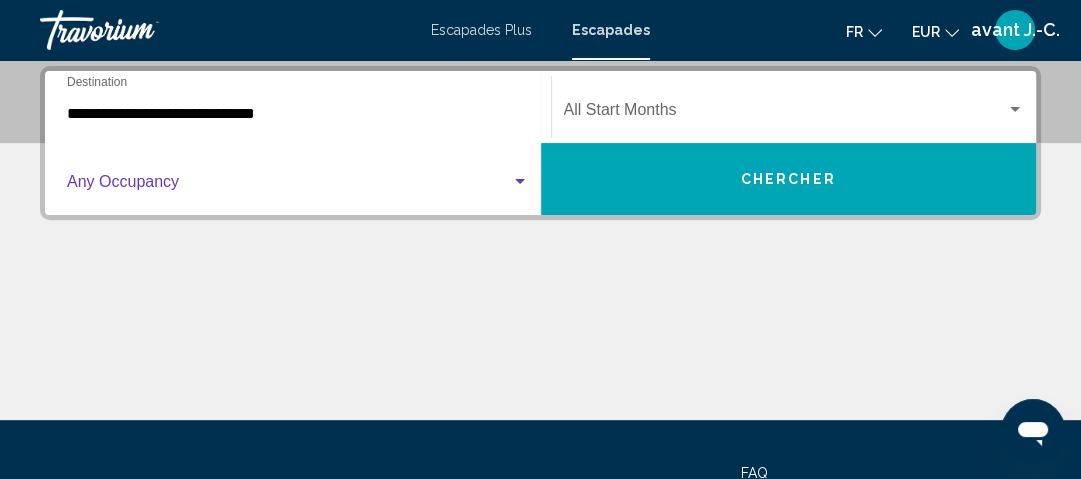 click at bounding box center (520, 182) 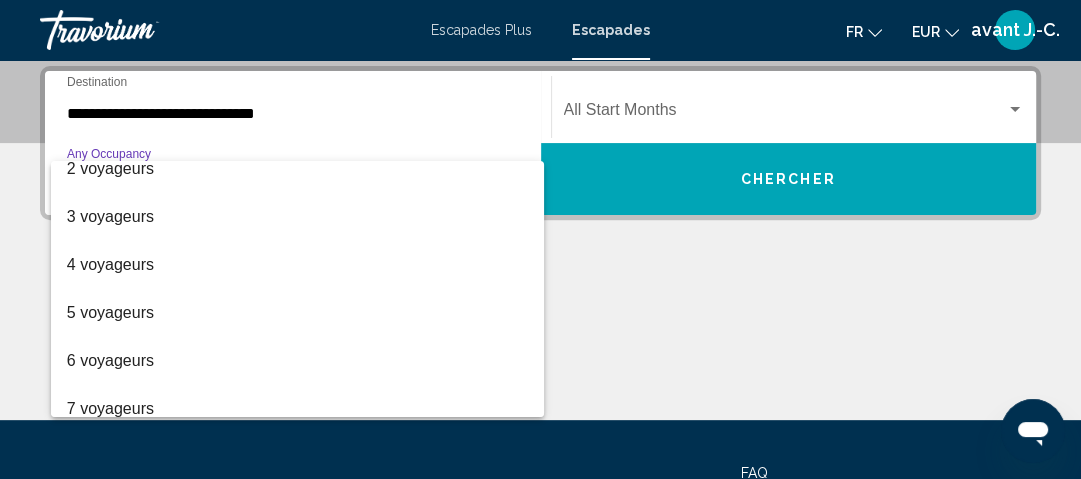scroll, scrollTop: 96, scrollLeft: 0, axis: vertical 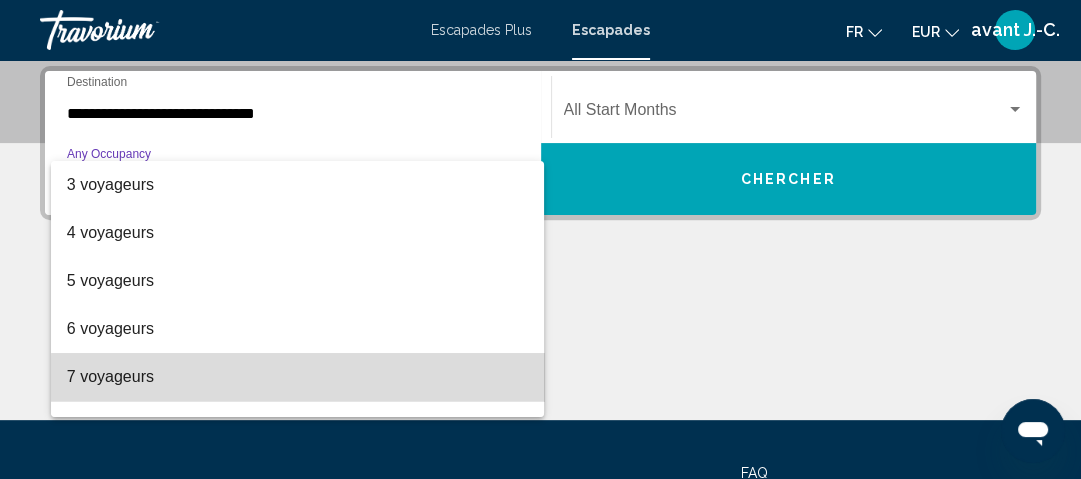 click on "7 voyageurs" at bounding box center [298, 377] 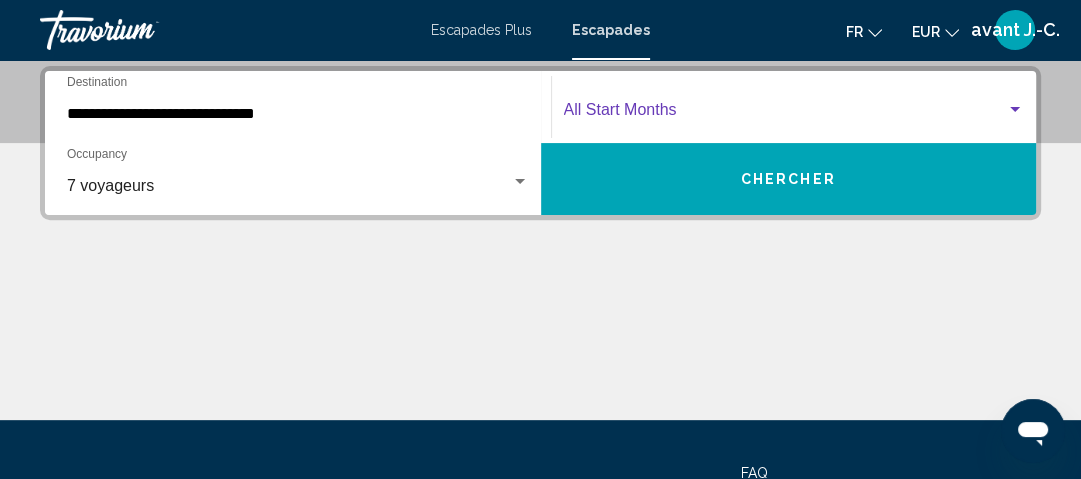 click at bounding box center [1015, 110] 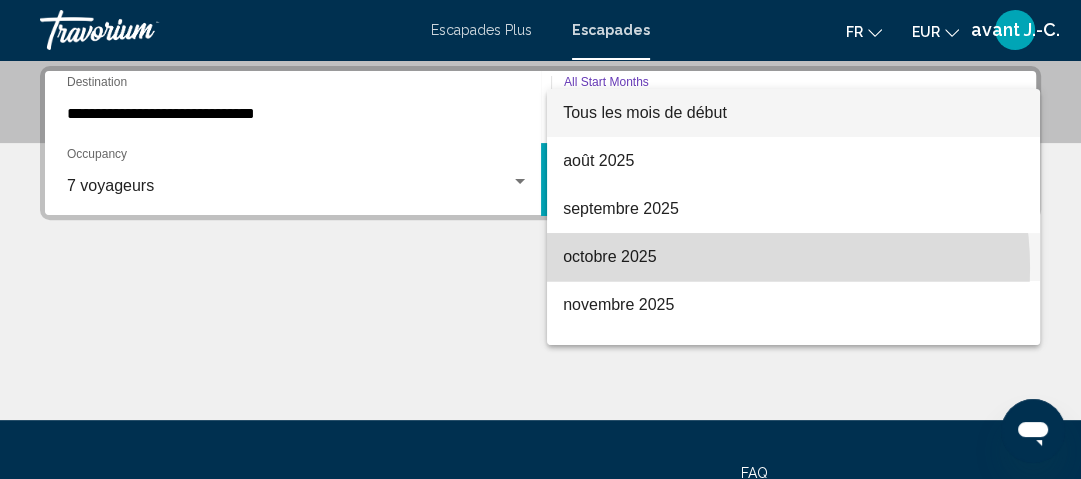 click on "octobre 2025" at bounding box center [793, 257] 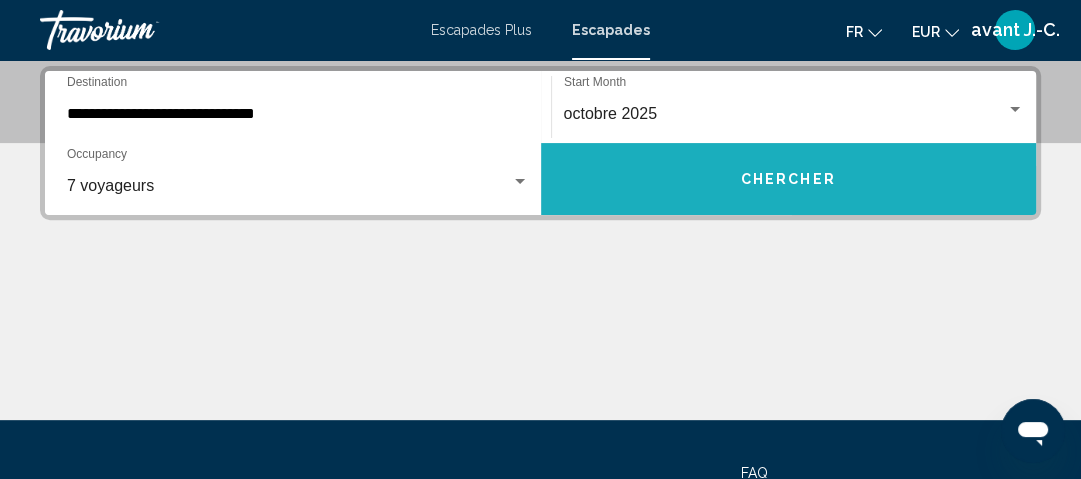 click on "Chercher" at bounding box center (789, 179) 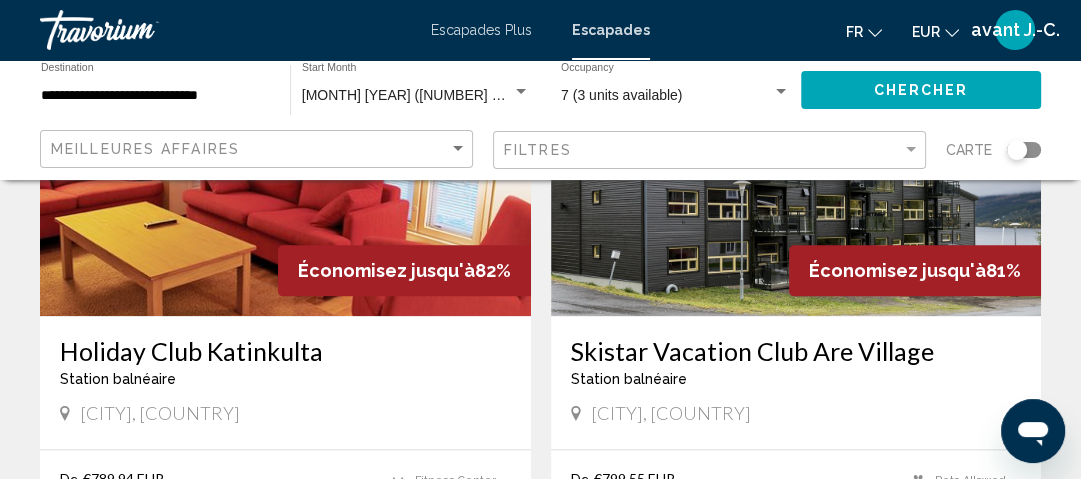 scroll, scrollTop: 956, scrollLeft: 0, axis: vertical 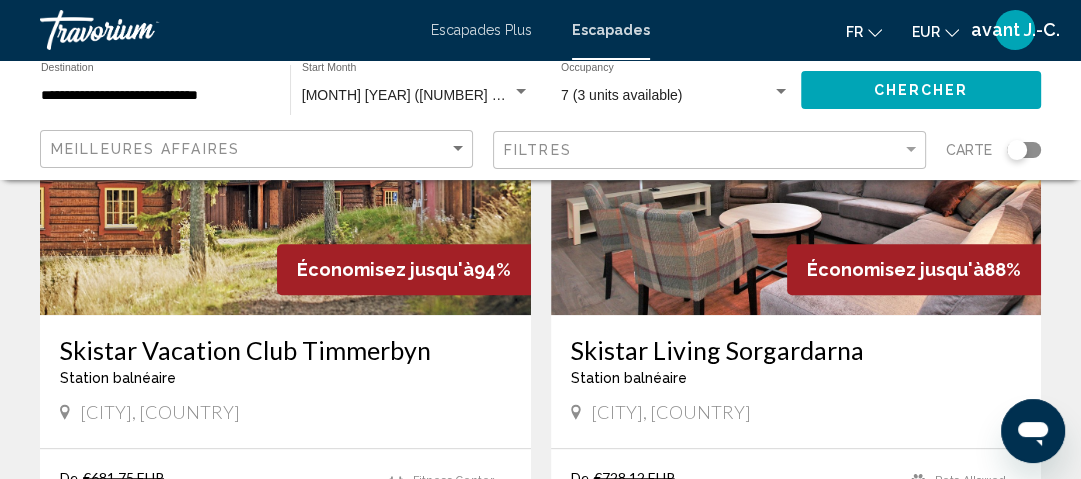 click on "Escapades Plus" at bounding box center (481, 30) 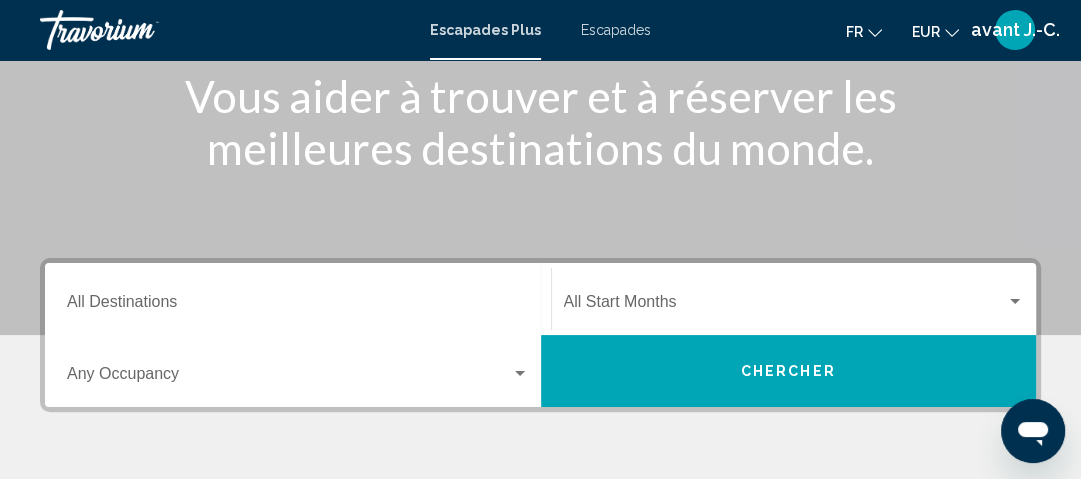 scroll, scrollTop: 267, scrollLeft: 0, axis: vertical 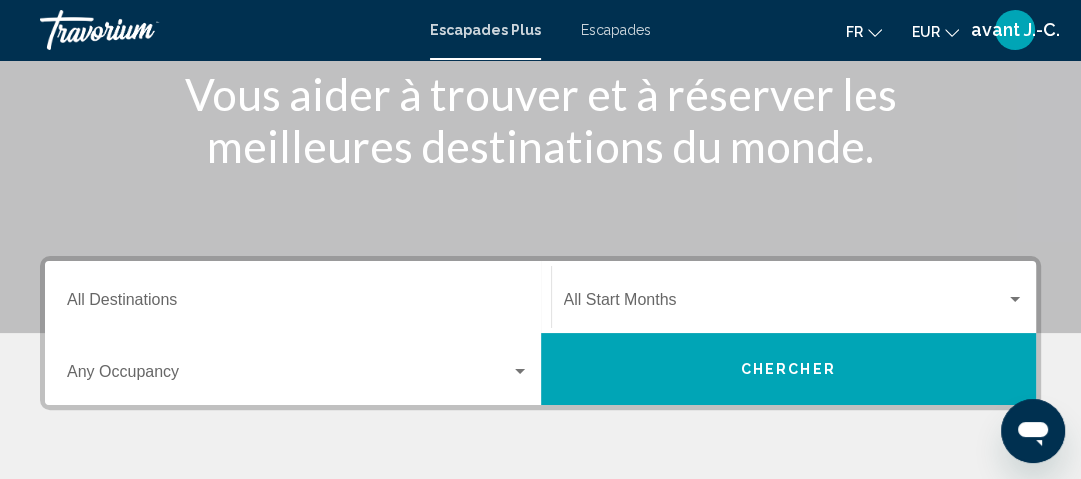 click on "Destination All Destinations" at bounding box center (298, 304) 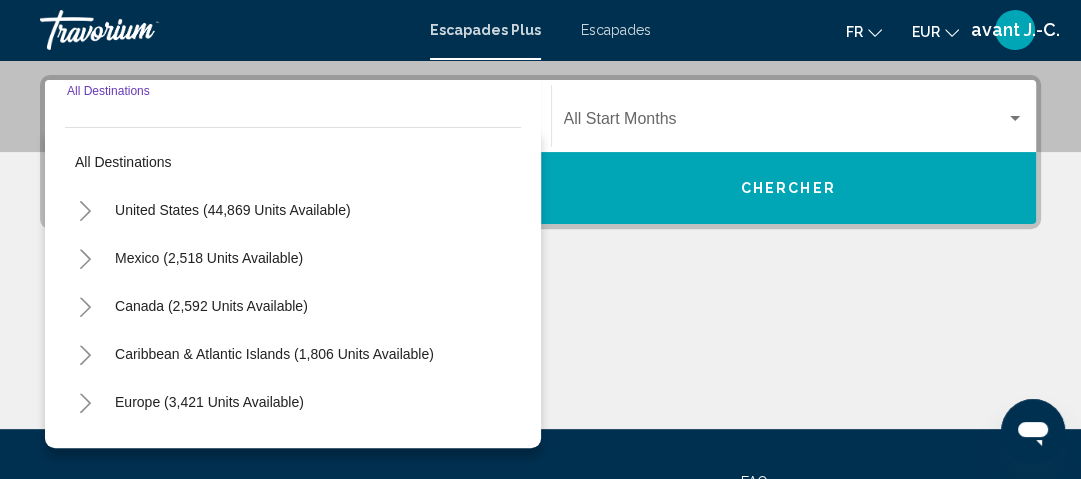 scroll, scrollTop: 457, scrollLeft: 0, axis: vertical 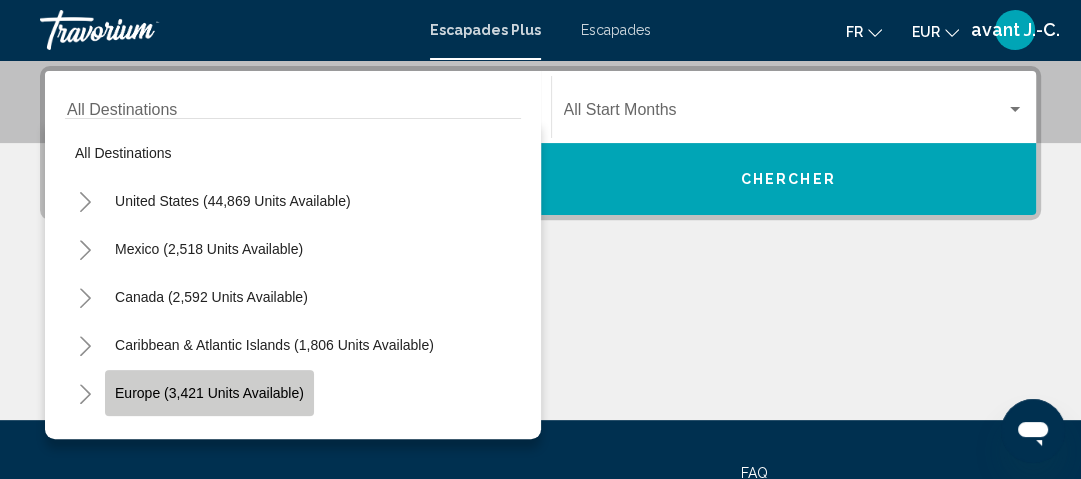 click on "Europe (3,421 units available)" 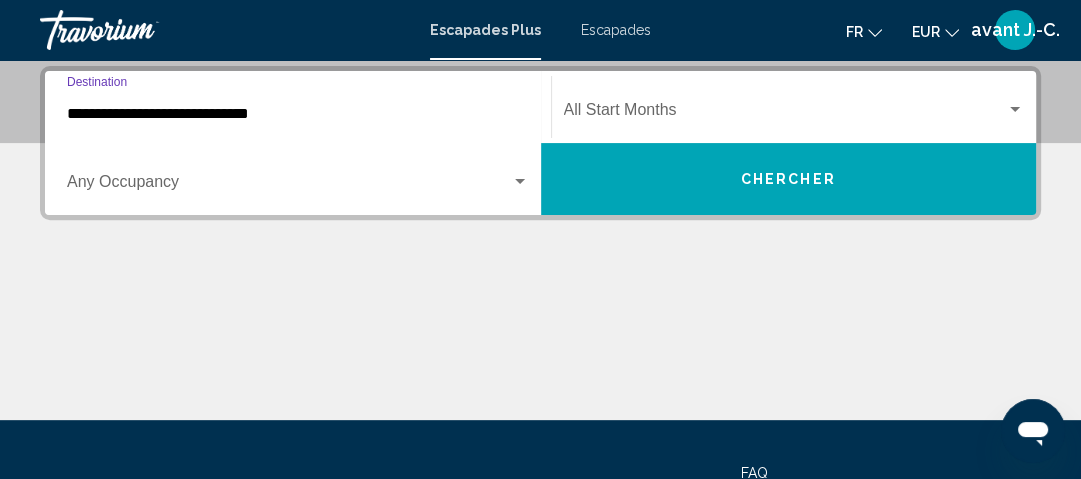 click at bounding box center (289, 186) 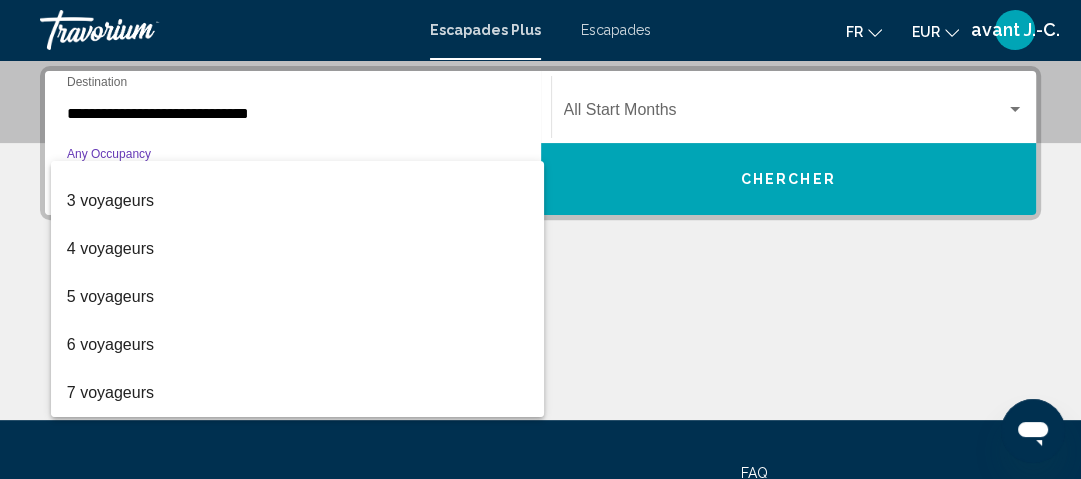 scroll, scrollTop: 96, scrollLeft: 0, axis: vertical 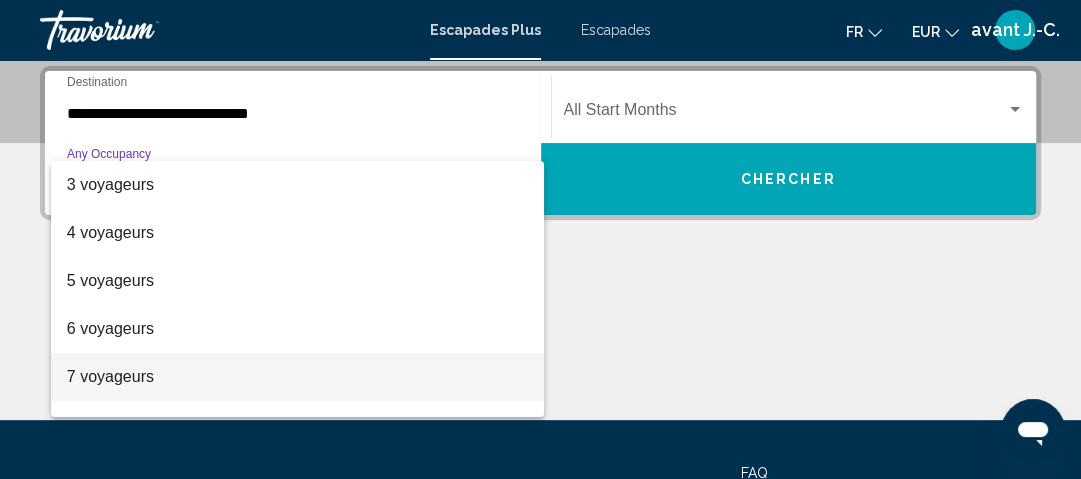 click on "7 voyageurs" at bounding box center [298, 377] 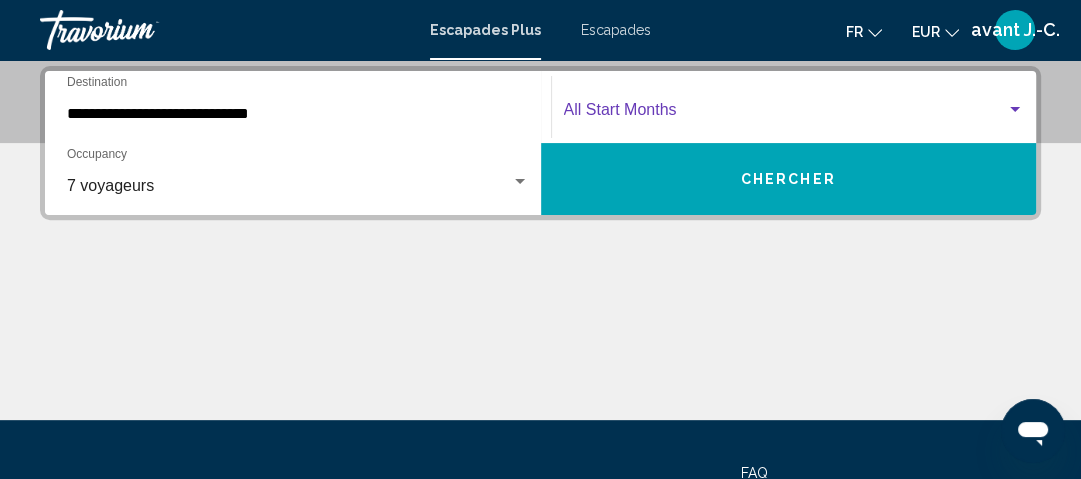 click at bounding box center (785, 114) 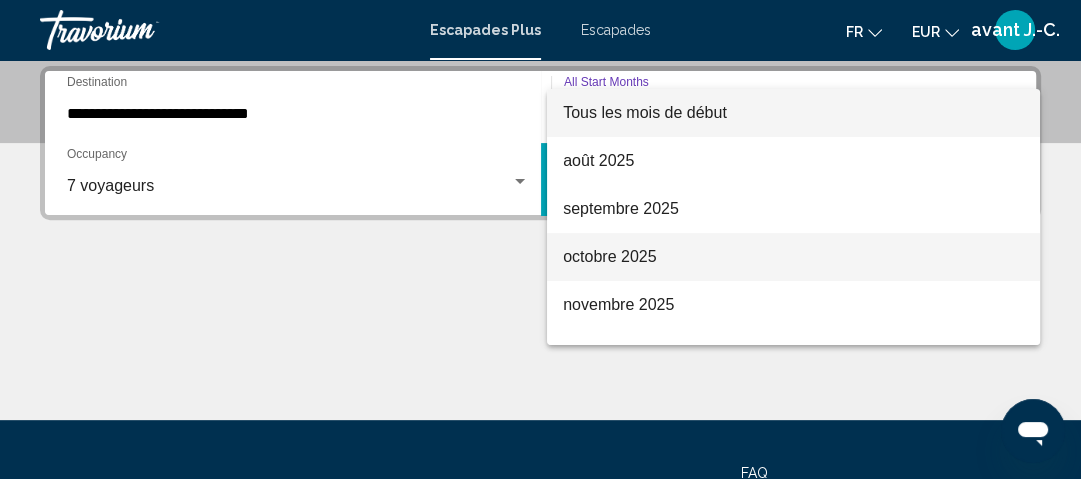 click on "octobre 2025" at bounding box center [793, 257] 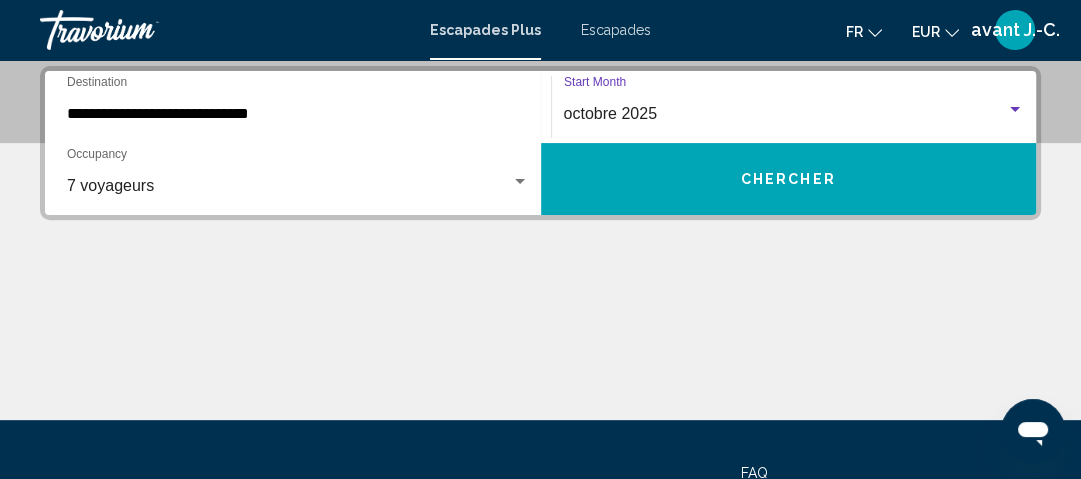 click on "Chercher" at bounding box center [789, 179] 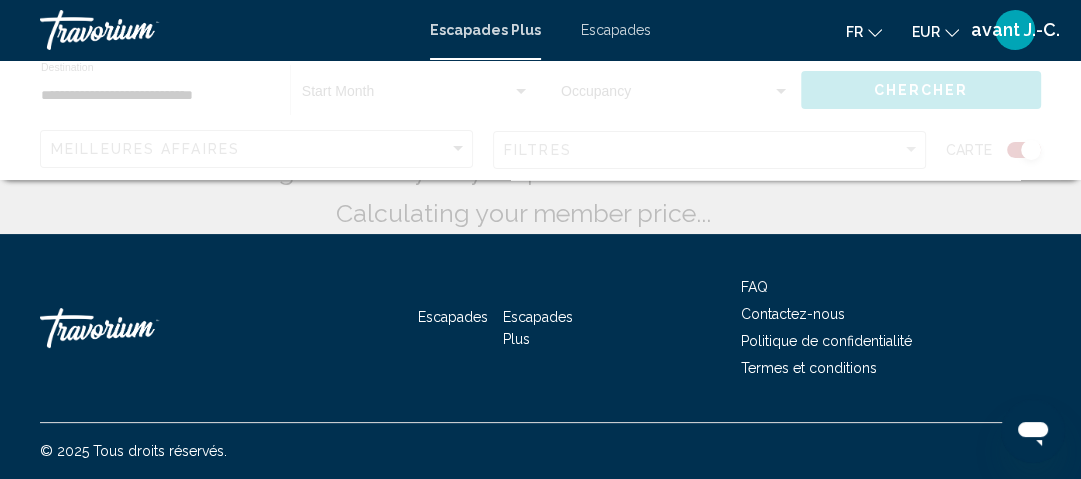 scroll, scrollTop: 0, scrollLeft: 0, axis: both 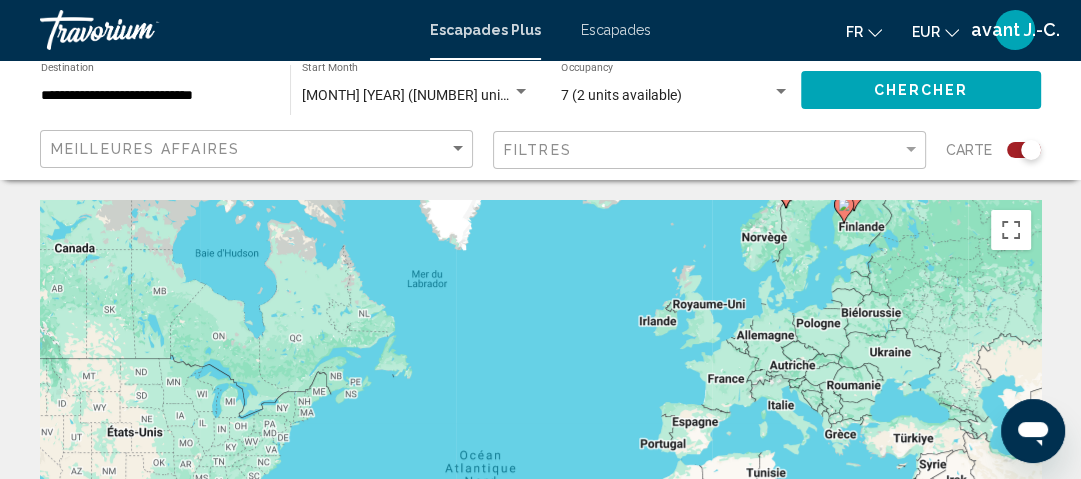 click on "Escapades" at bounding box center [616, 30] 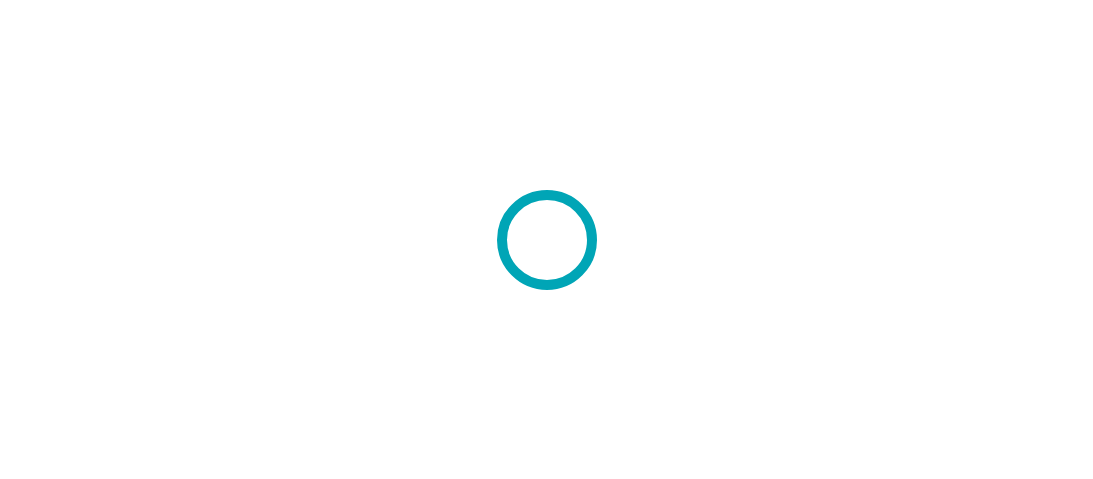 scroll, scrollTop: 0, scrollLeft: 0, axis: both 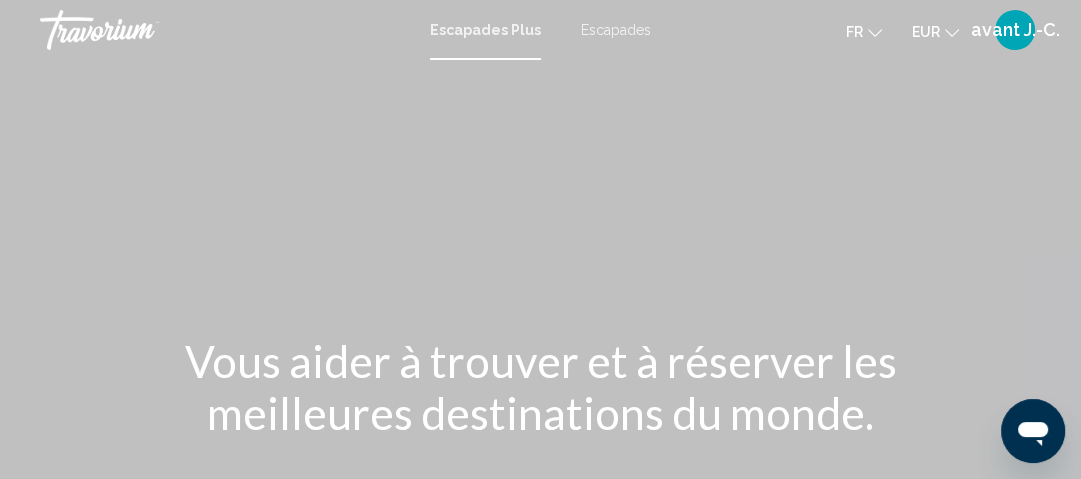 click on "Escapades" at bounding box center (616, 30) 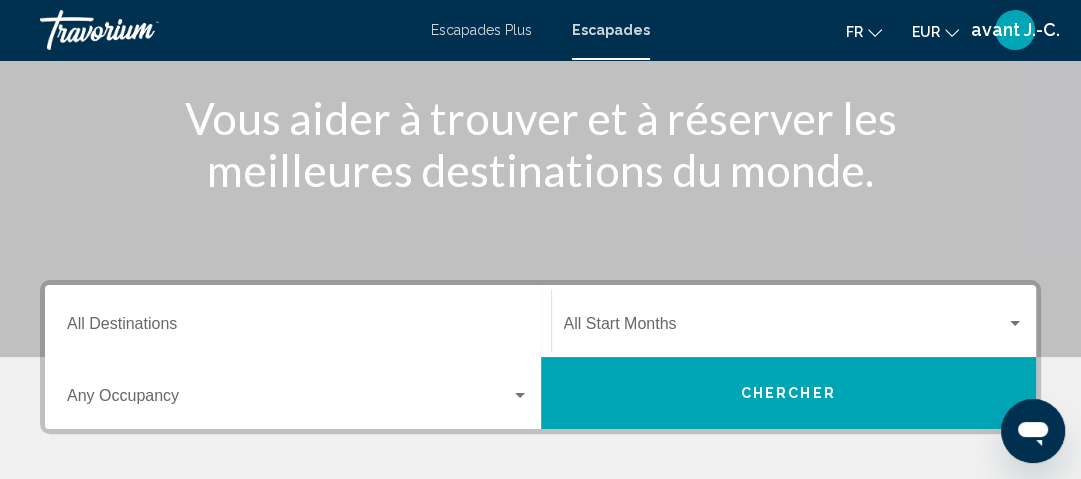scroll, scrollTop: 249, scrollLeft: 0, axis: vertical 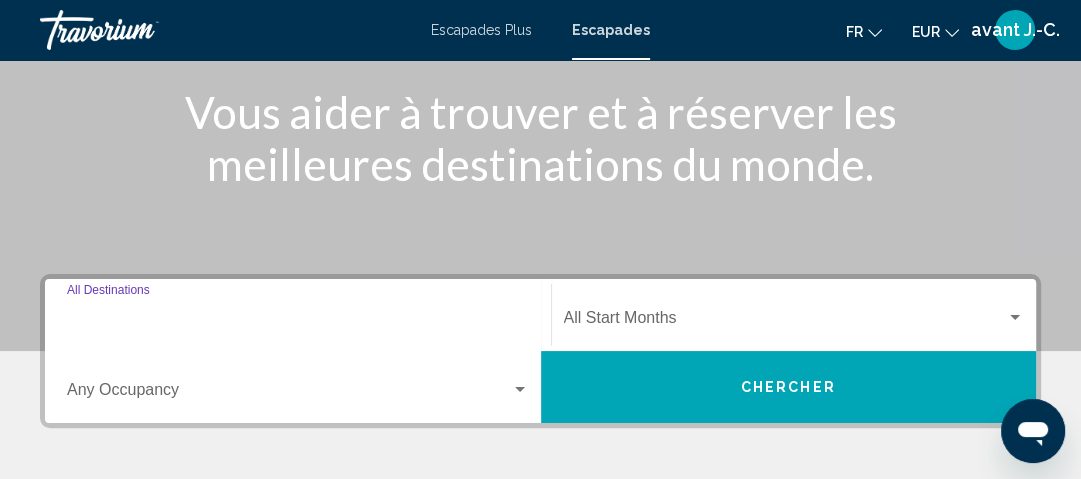click on "Destination All Destinations" at bounding box center [298, 322] 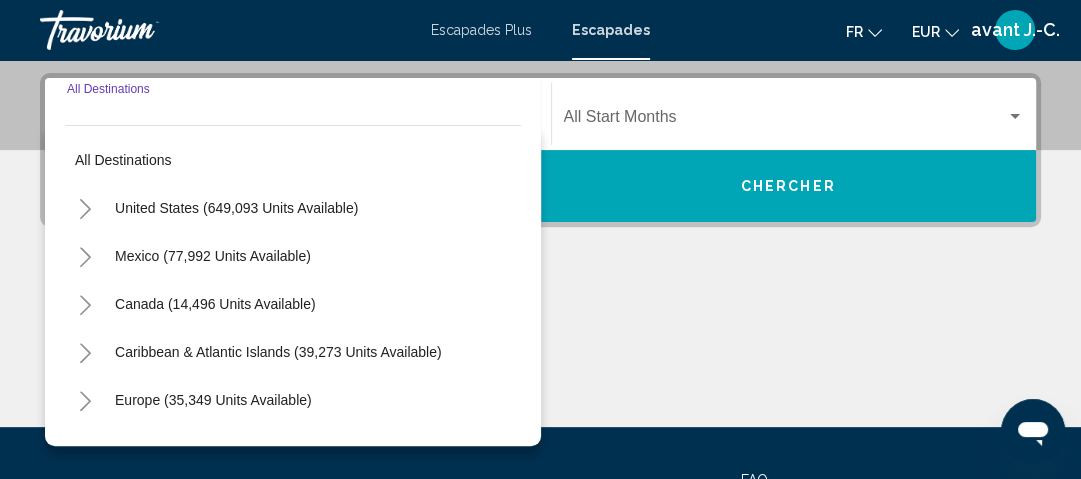 scroll, scrollTop: 457, scrollLeft: 0, axis: vertical 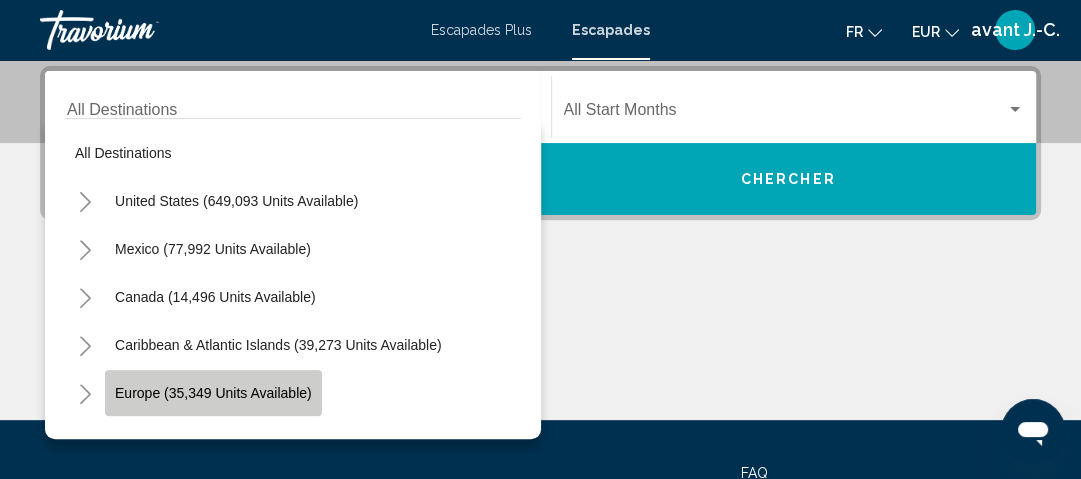 click on "Europe (35,349 units available)" 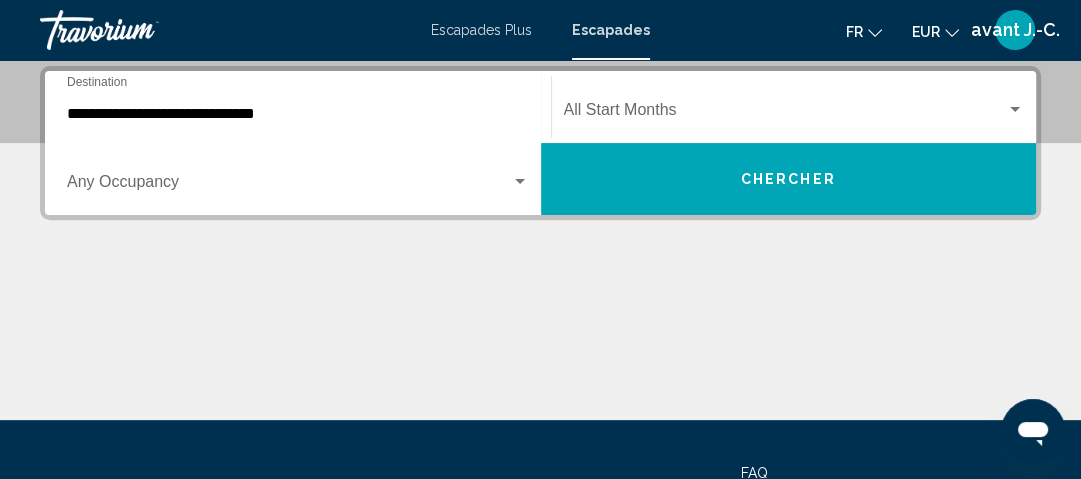 click on "Occupancy Any Occupancy" at bounding box center (298, 179) 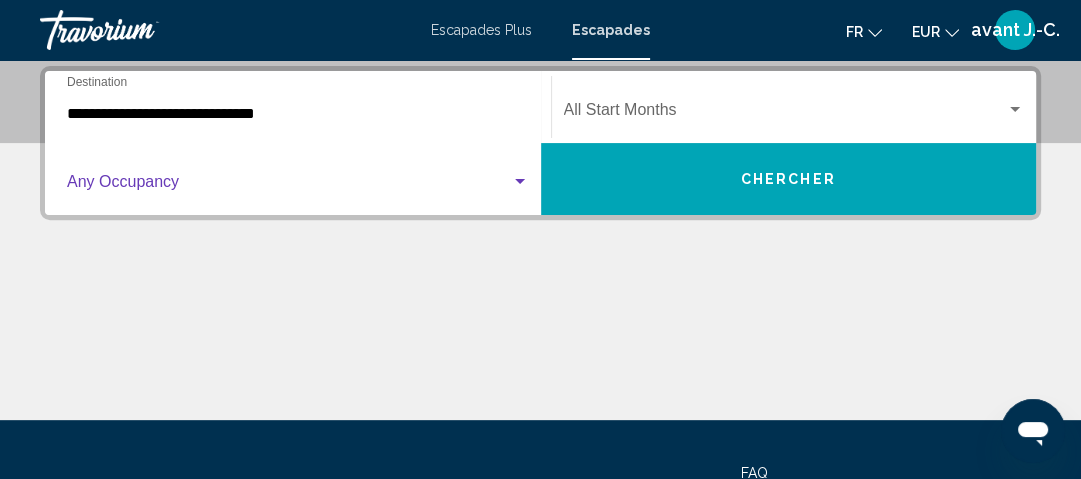 click at bounding box center (289, 186) 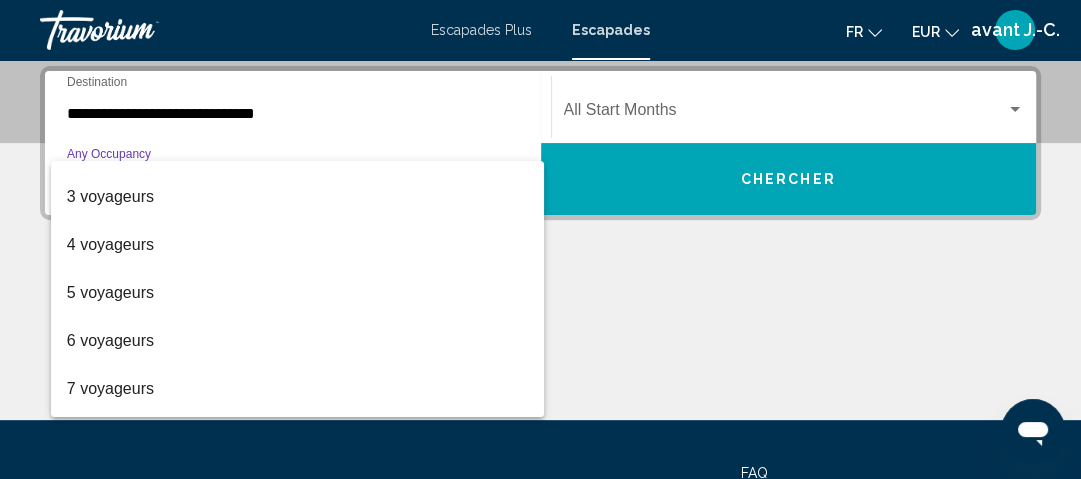 scroll, scrollTop: 96, scrollLeft: 0, axis: vertical 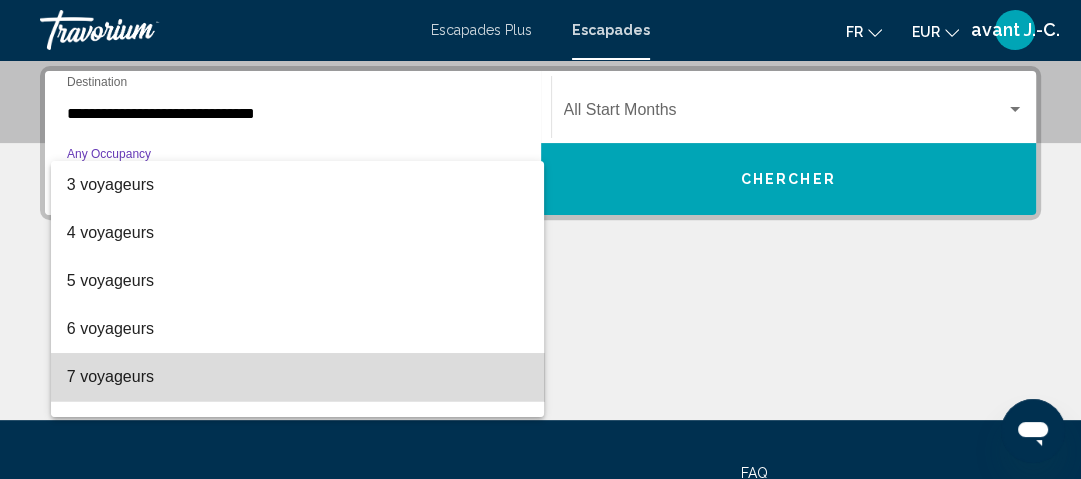 click on "7 voyageurs" at bounding box center (298, 377) 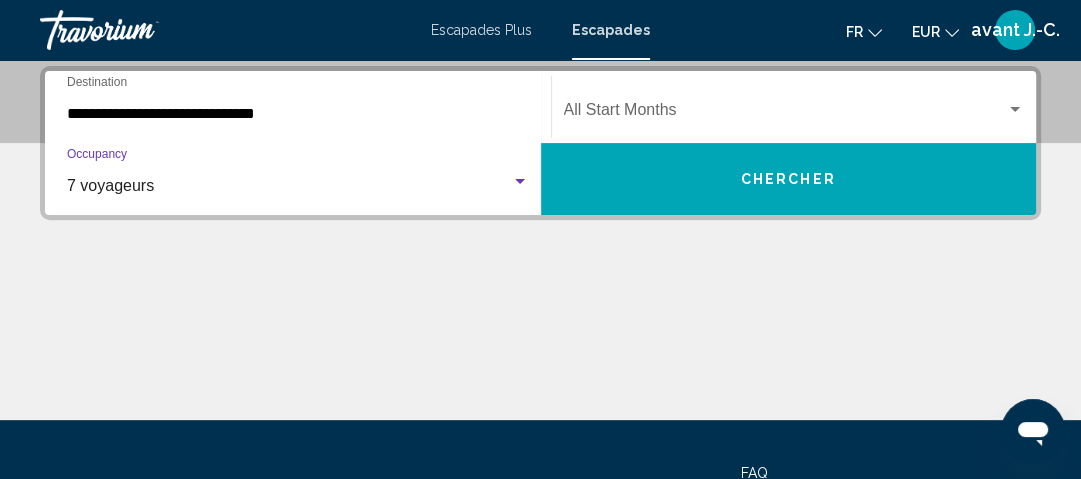 click at bounding box center [1015, 110] 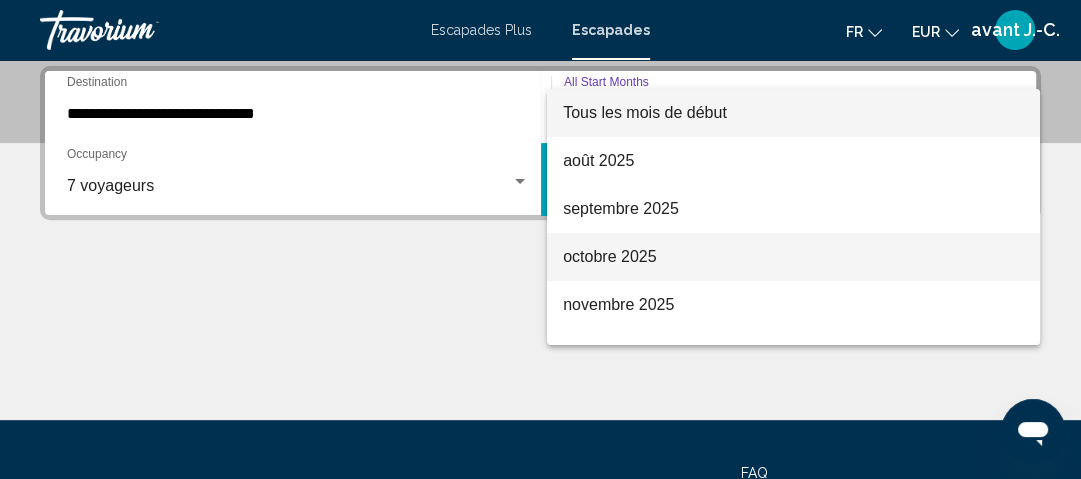 click on "octobre 2025" at bounding box center [793, 257] 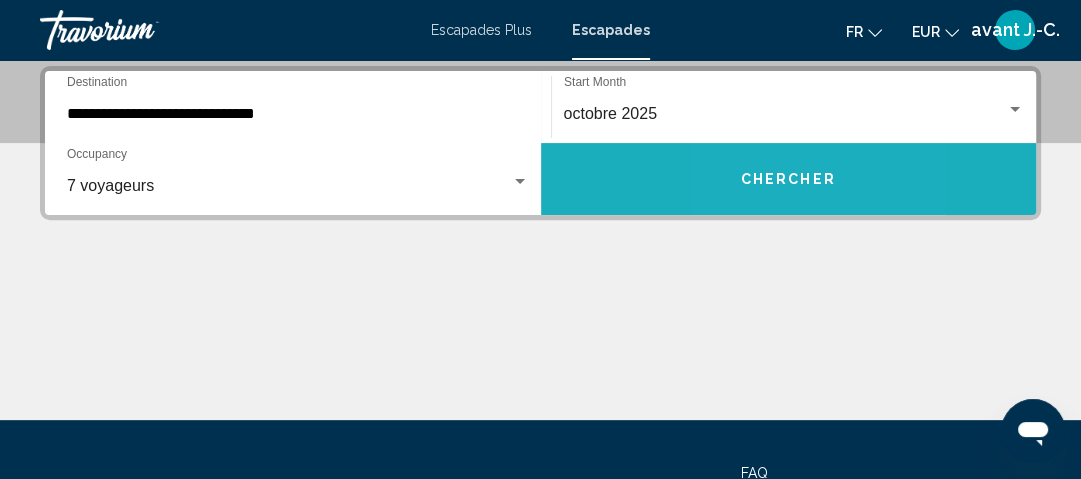 click on "Chercher" at bounding box center [789, 179] 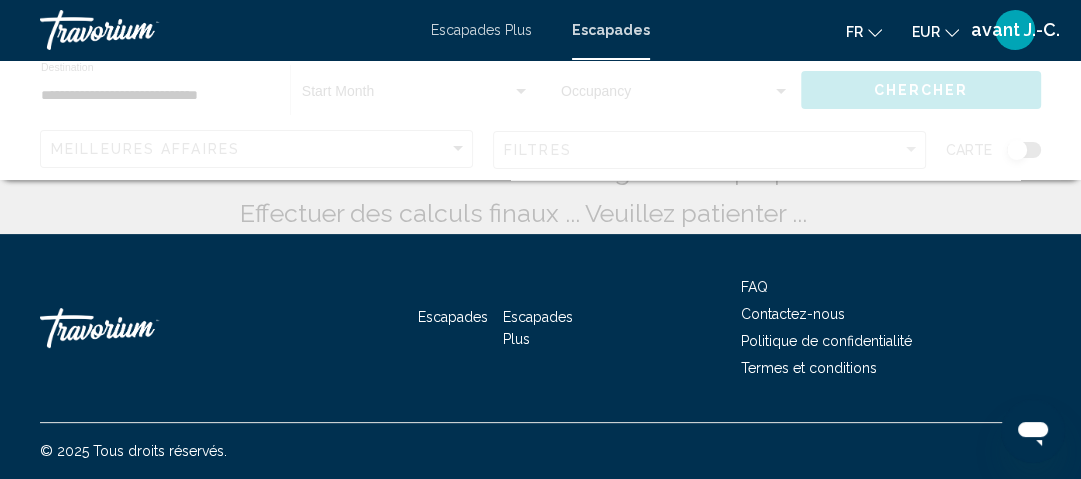 scroll, scrollTop: 0, scrollLeft: 0, axis: both 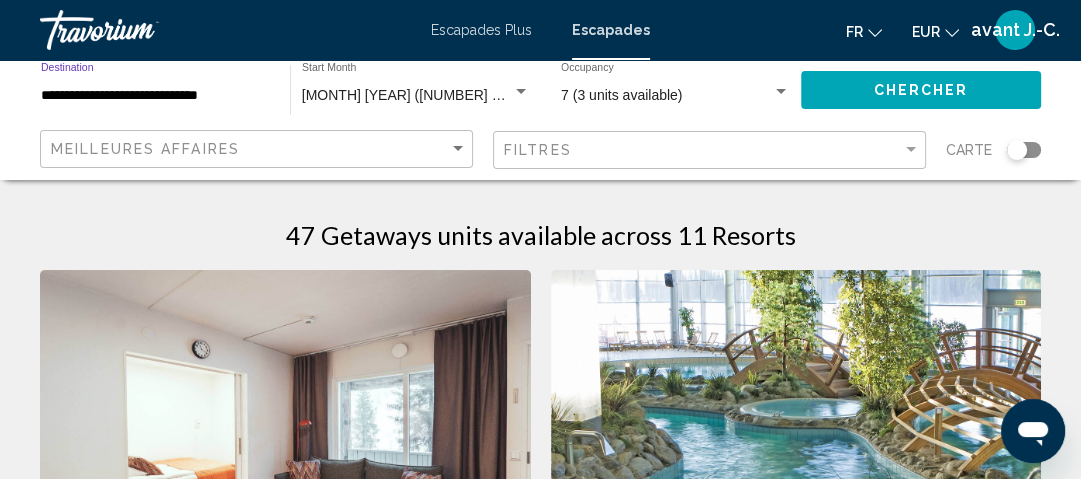 click on "**********" at bounding box center [155, 96] 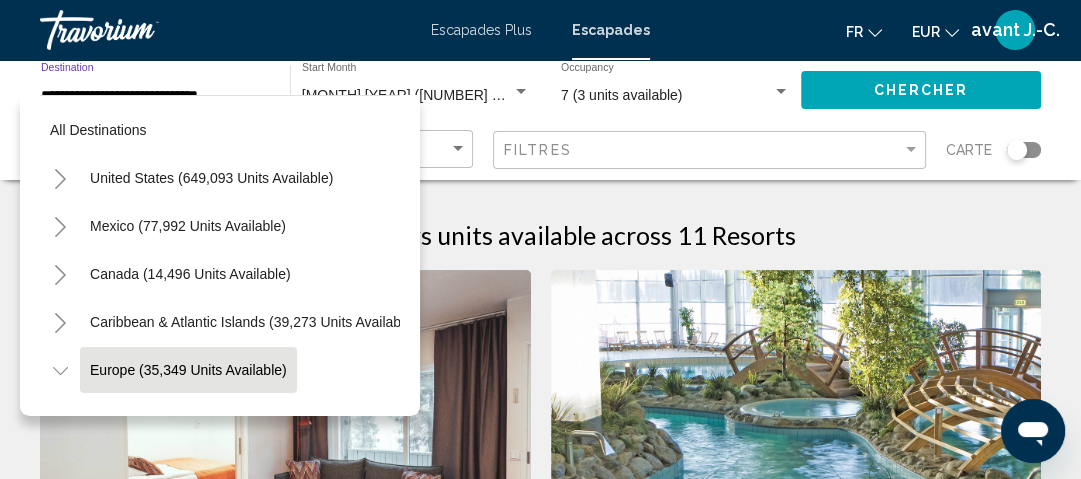 scroll, scrollTop: 124, scrollLeft: 0, axis: vertical 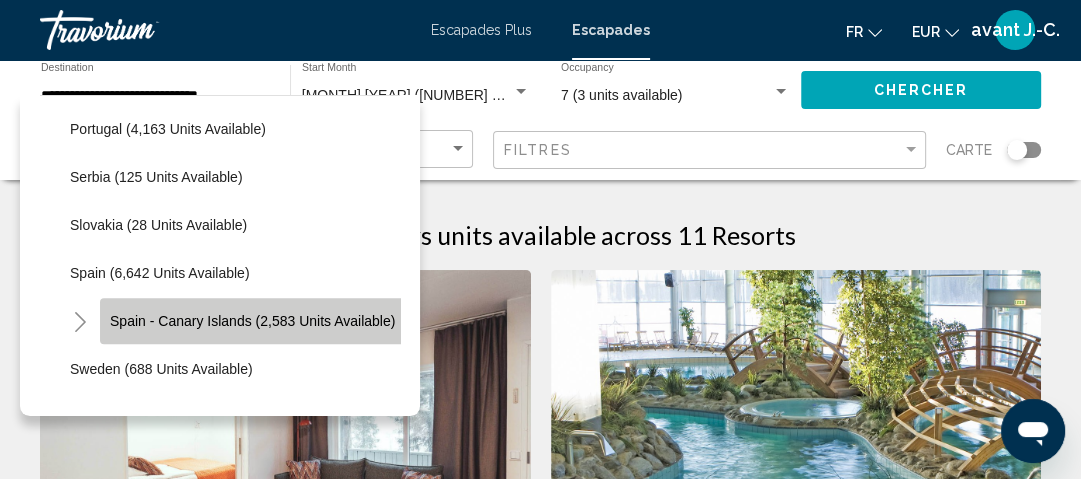 click on "Spain - Canary Islands (2,583 units available)" 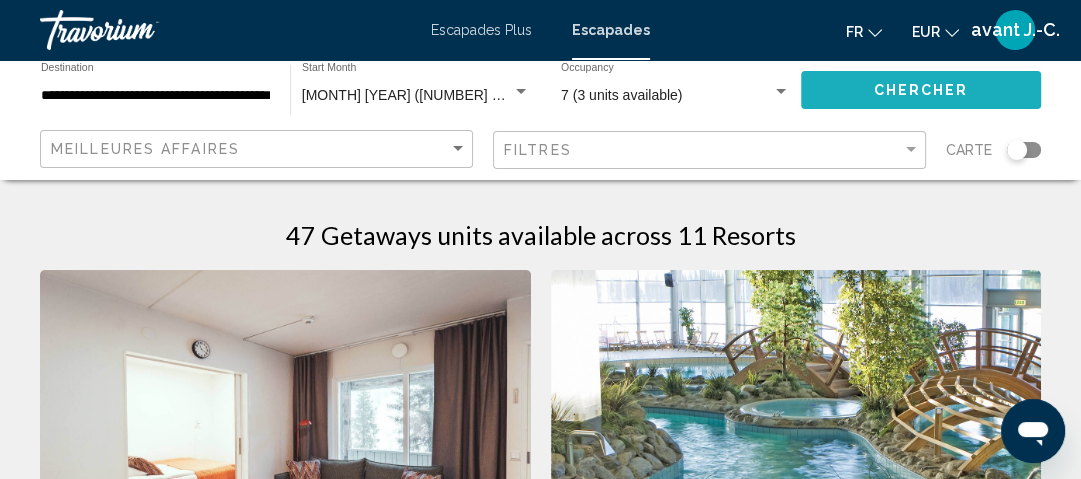 click on "Chercher" 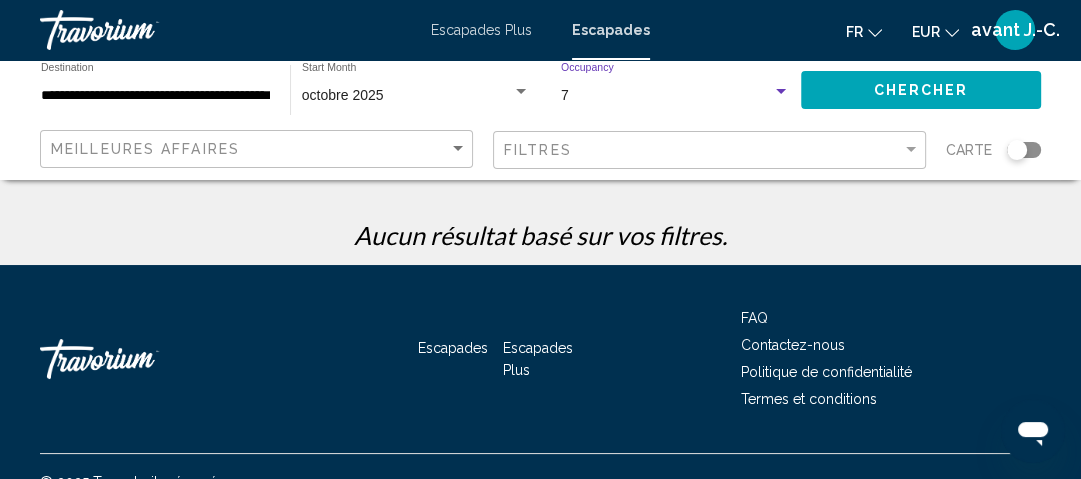click at bounding box center (781, 92) 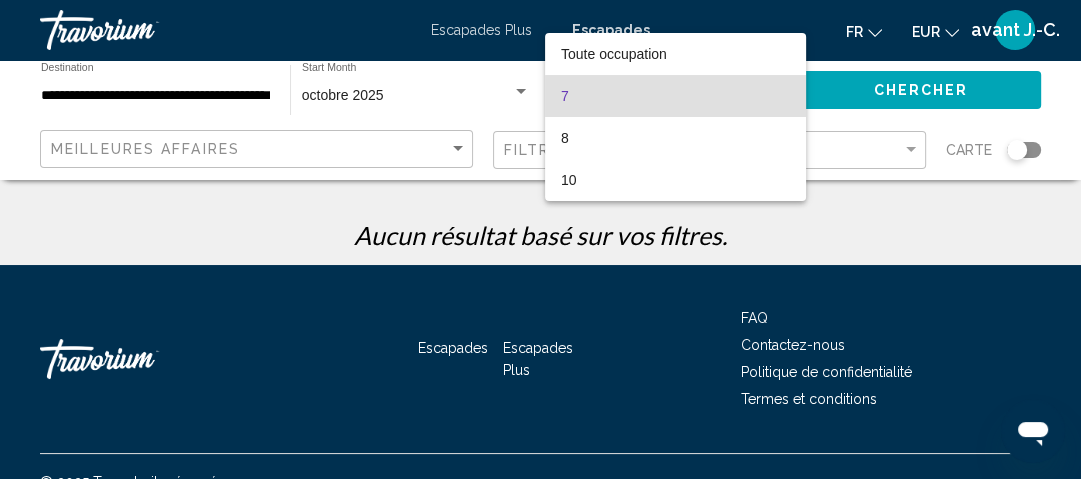 click at bounding box center [540, 239] 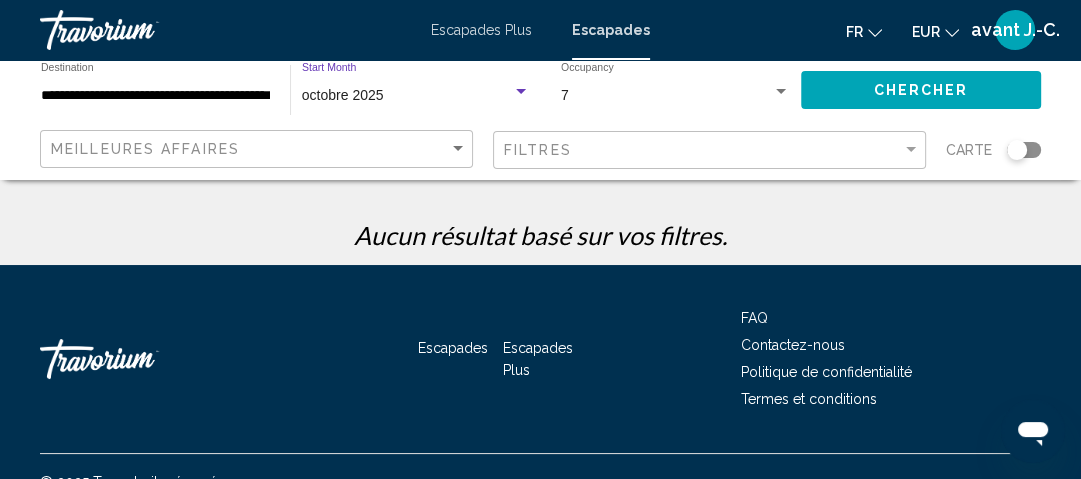 click at bounding box center [521, 91] 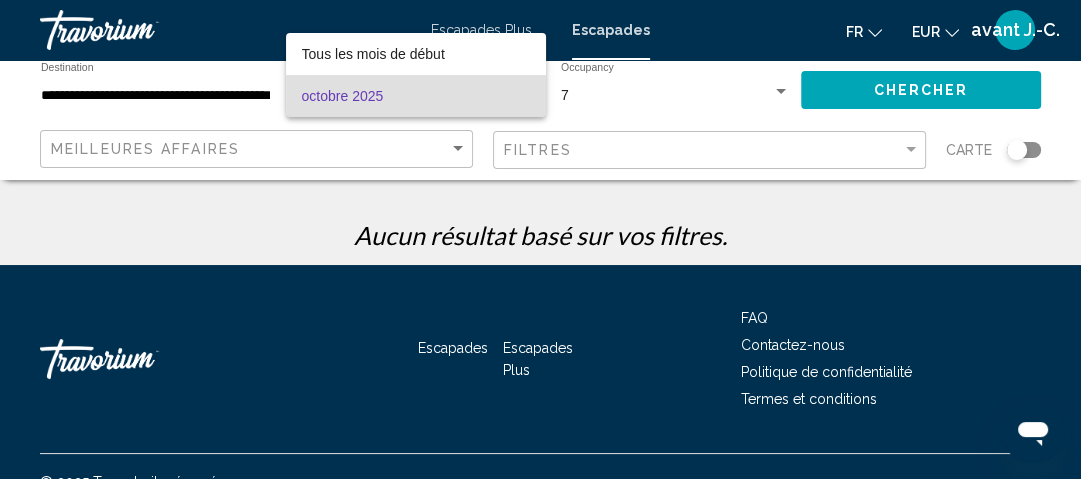 click at bounding box center [540, 239] 